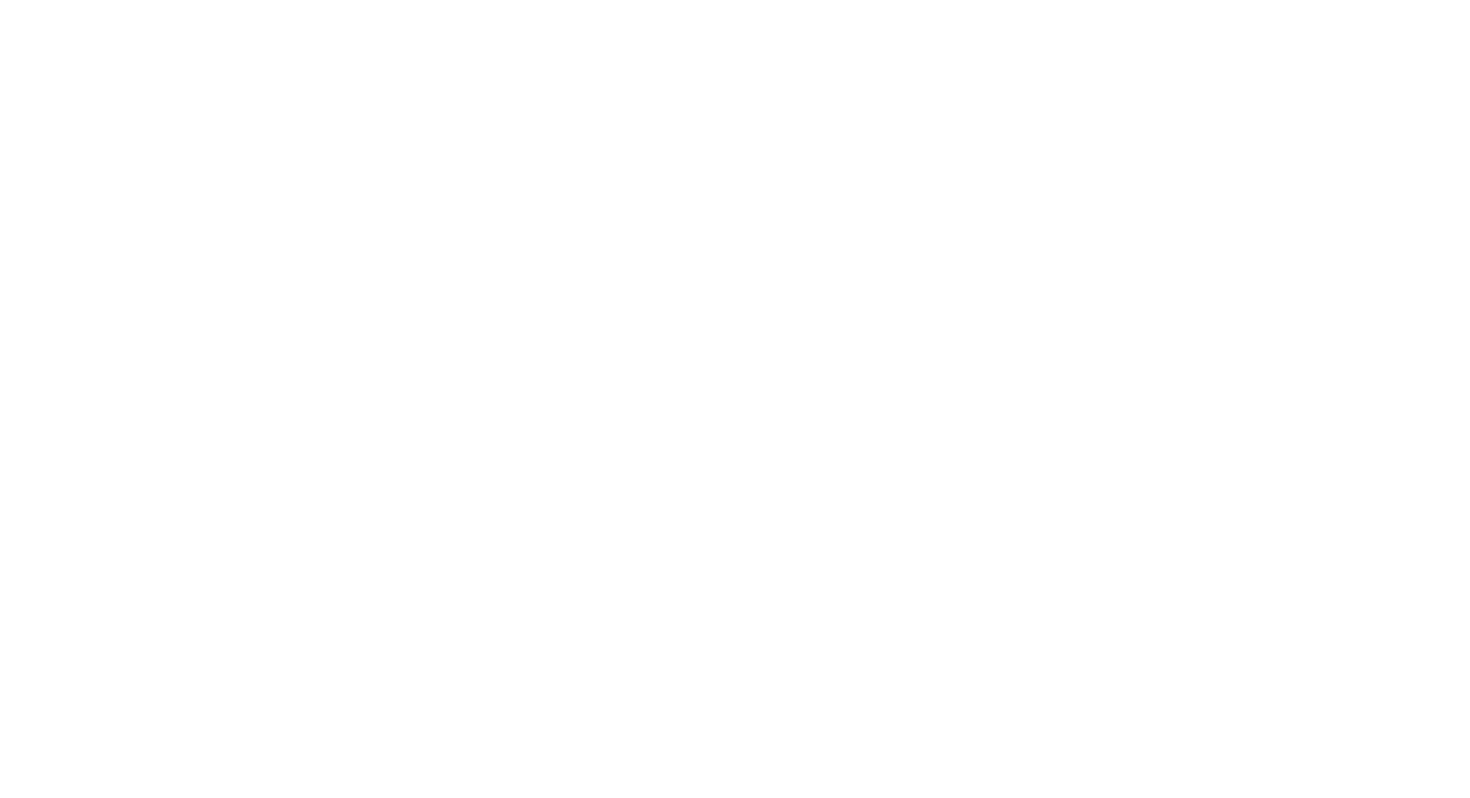 scroll, scrollTop: 0, scrollLeft: 0, axis: both 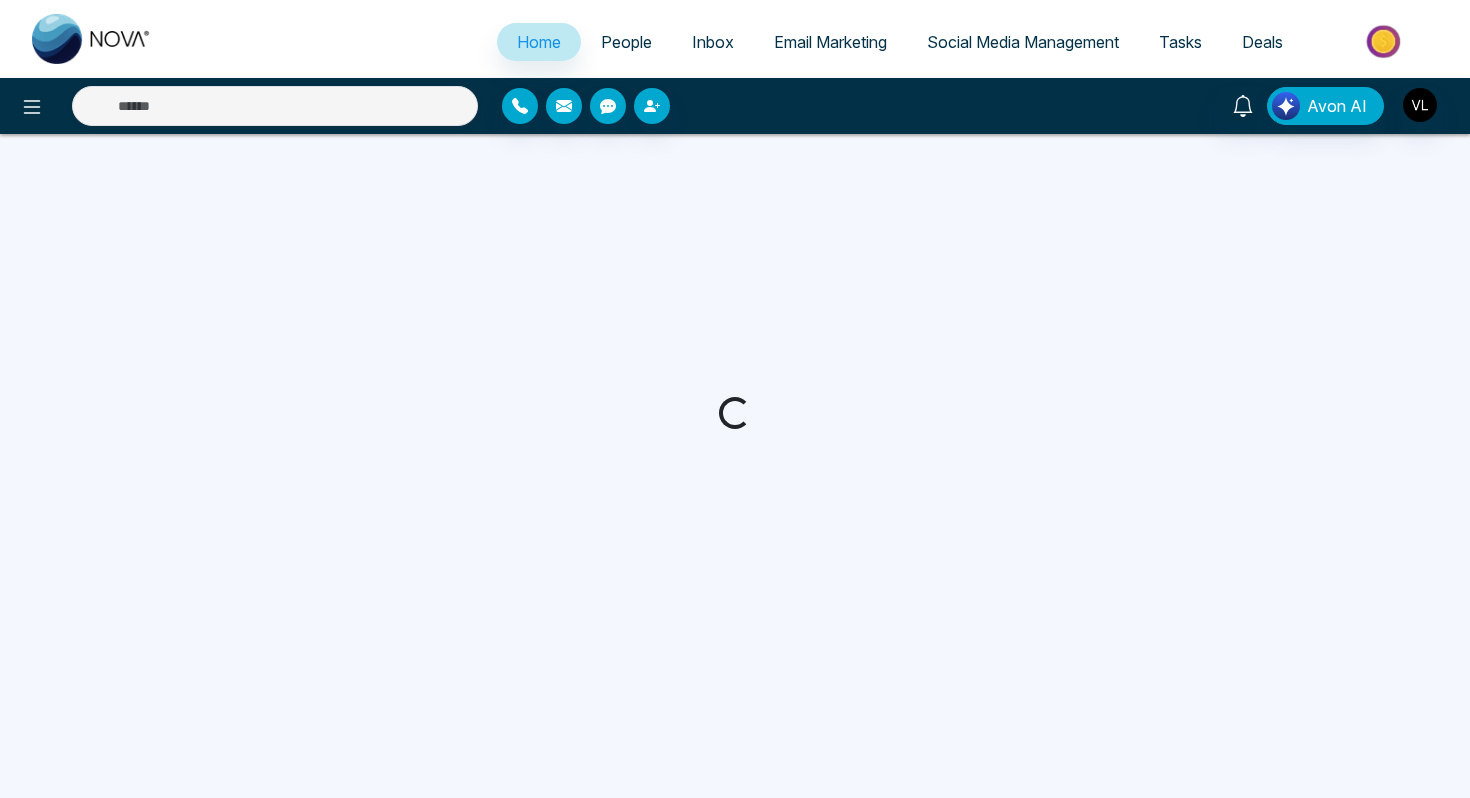 select on "*" 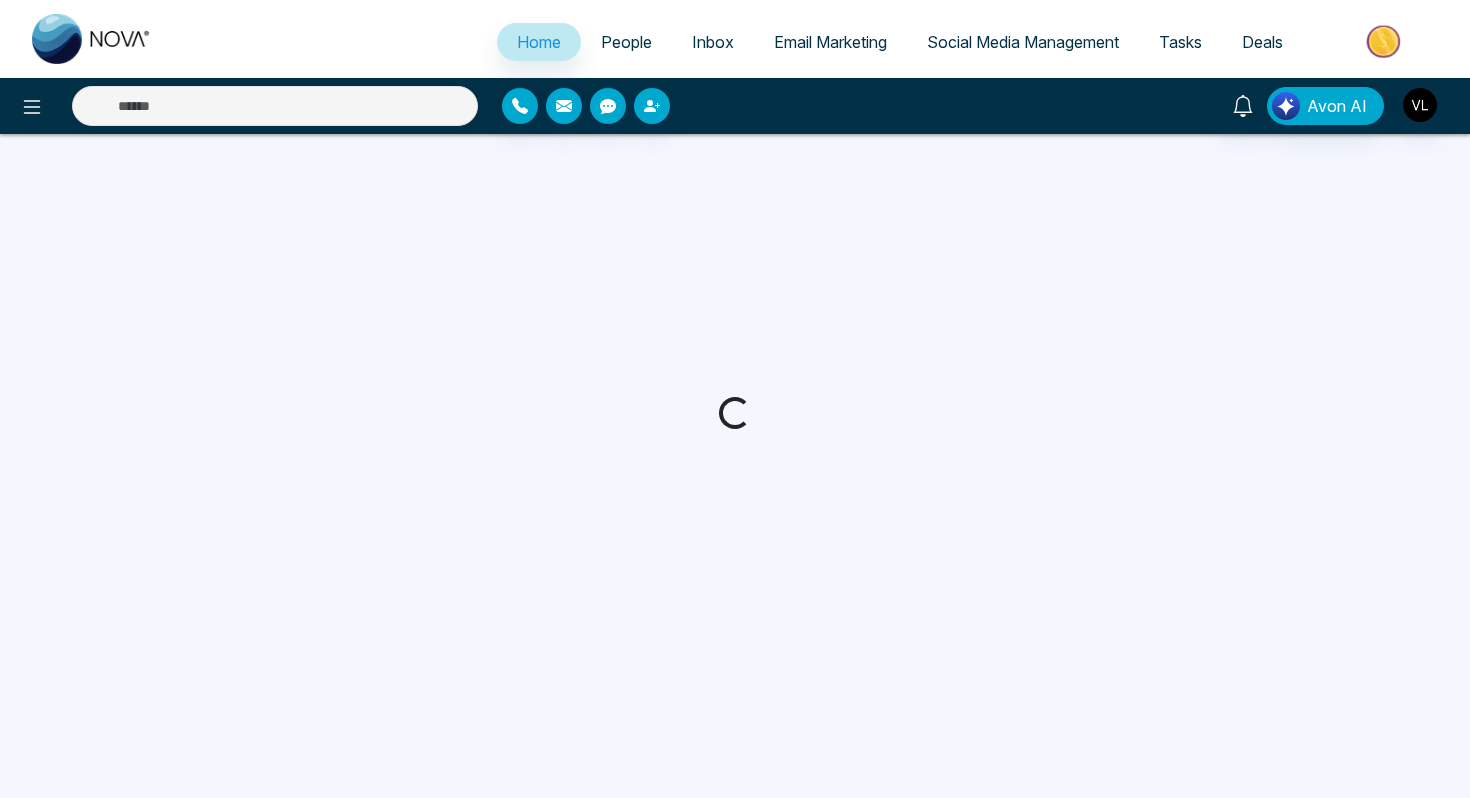select on "*" 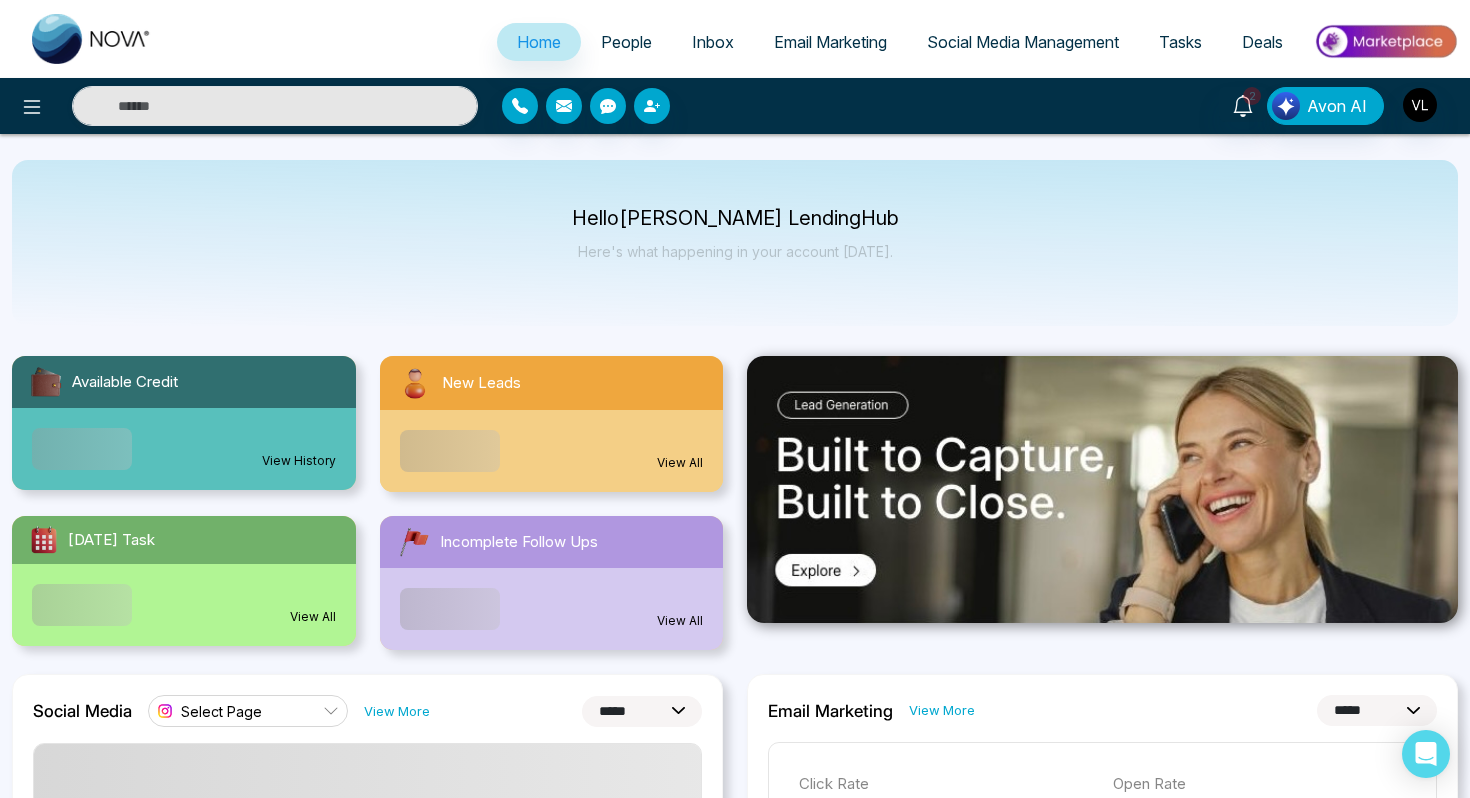 click on "People" at bounding box center (626, 42) 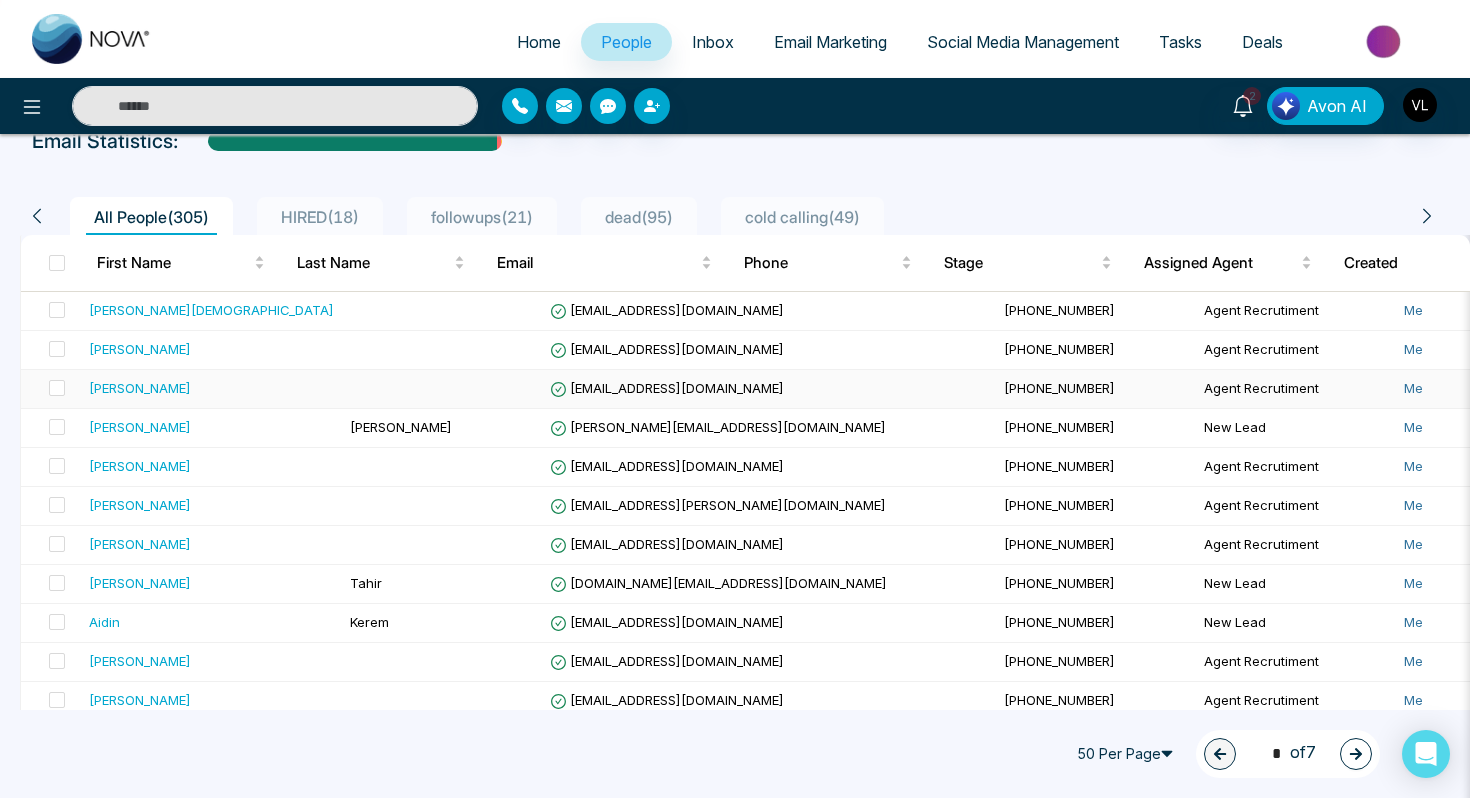 scroll, scrollTop: 118, scrollLeft: 0, axis: vertical 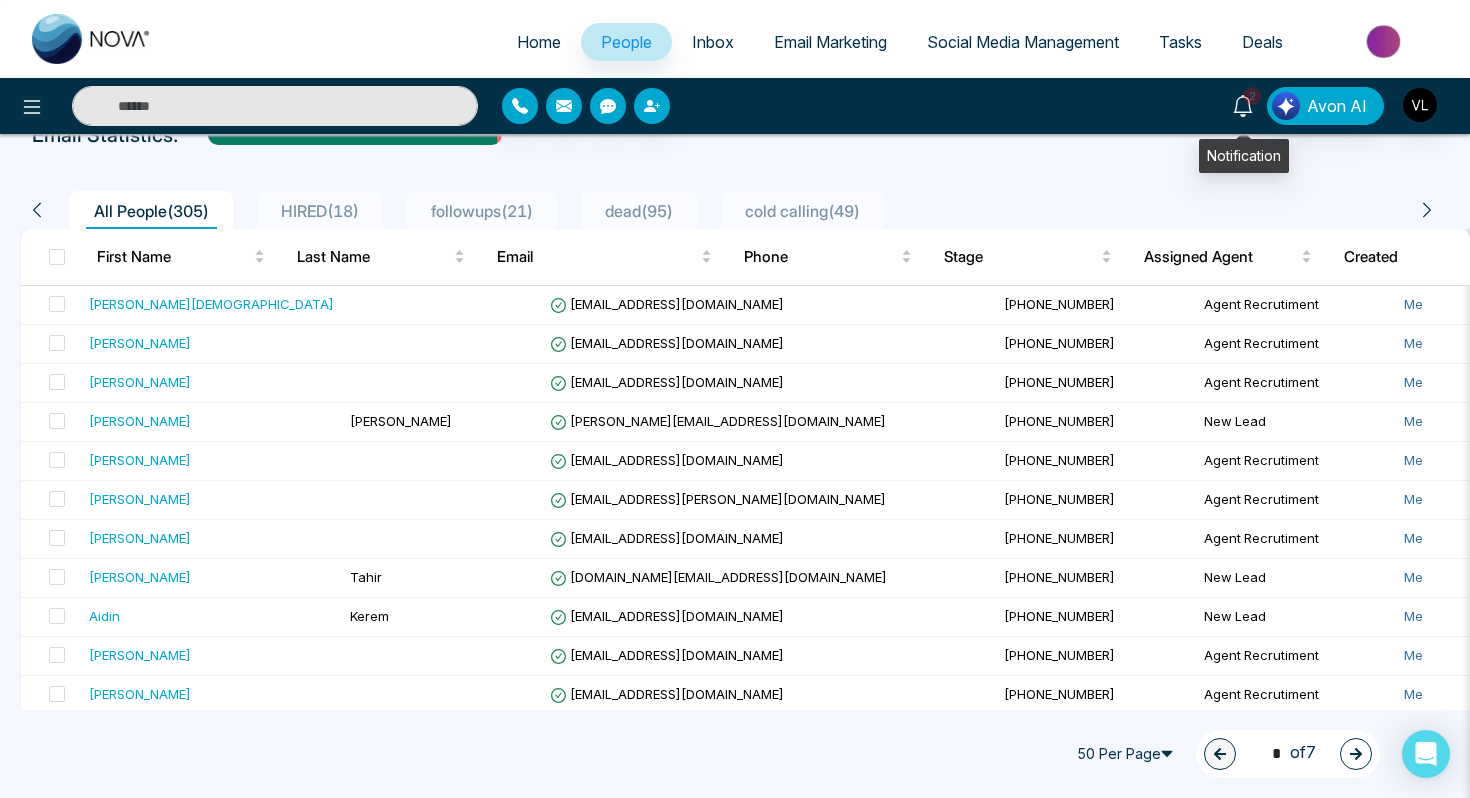 click 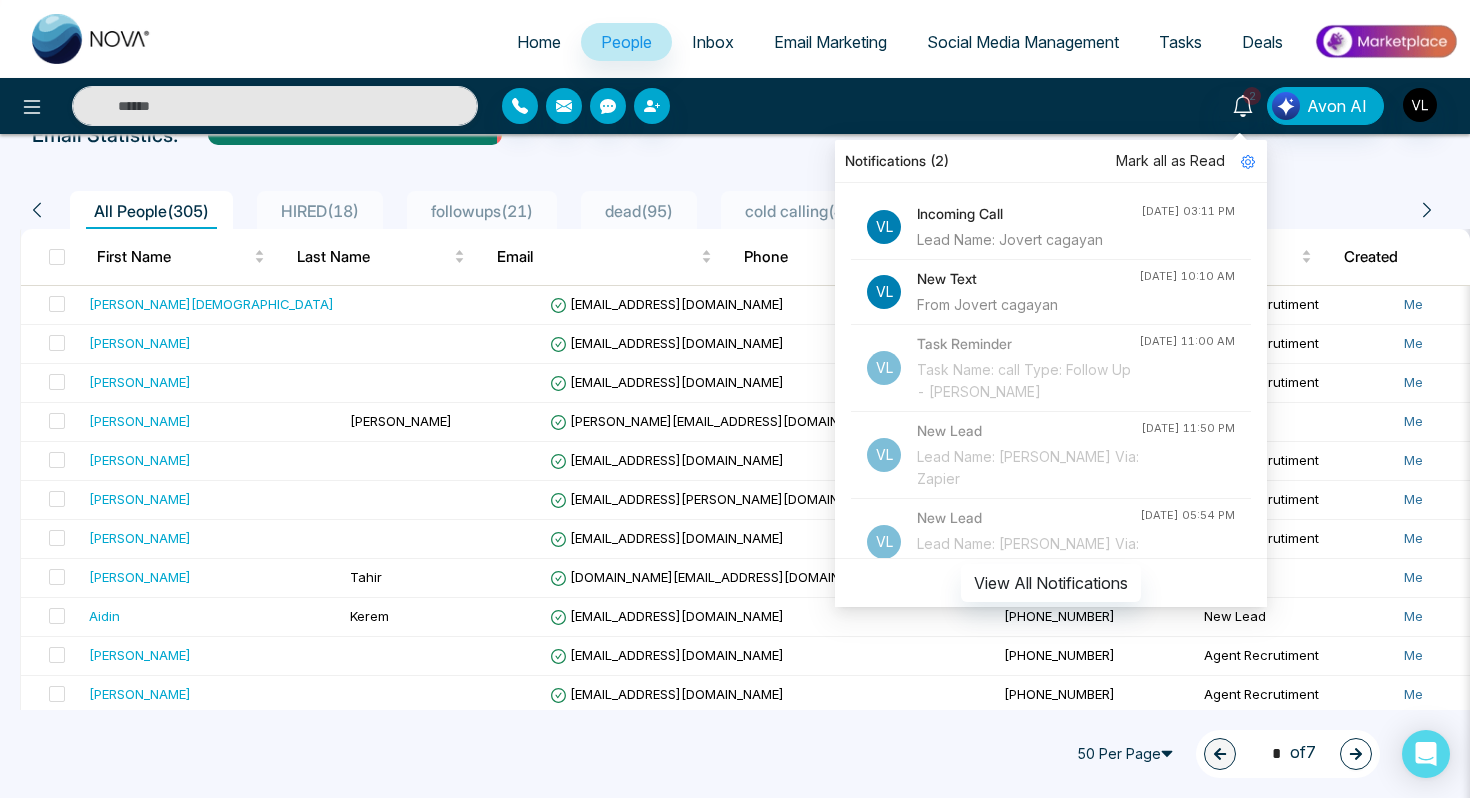 click on "Mark all as Read" at bounding box center [1170, 161] 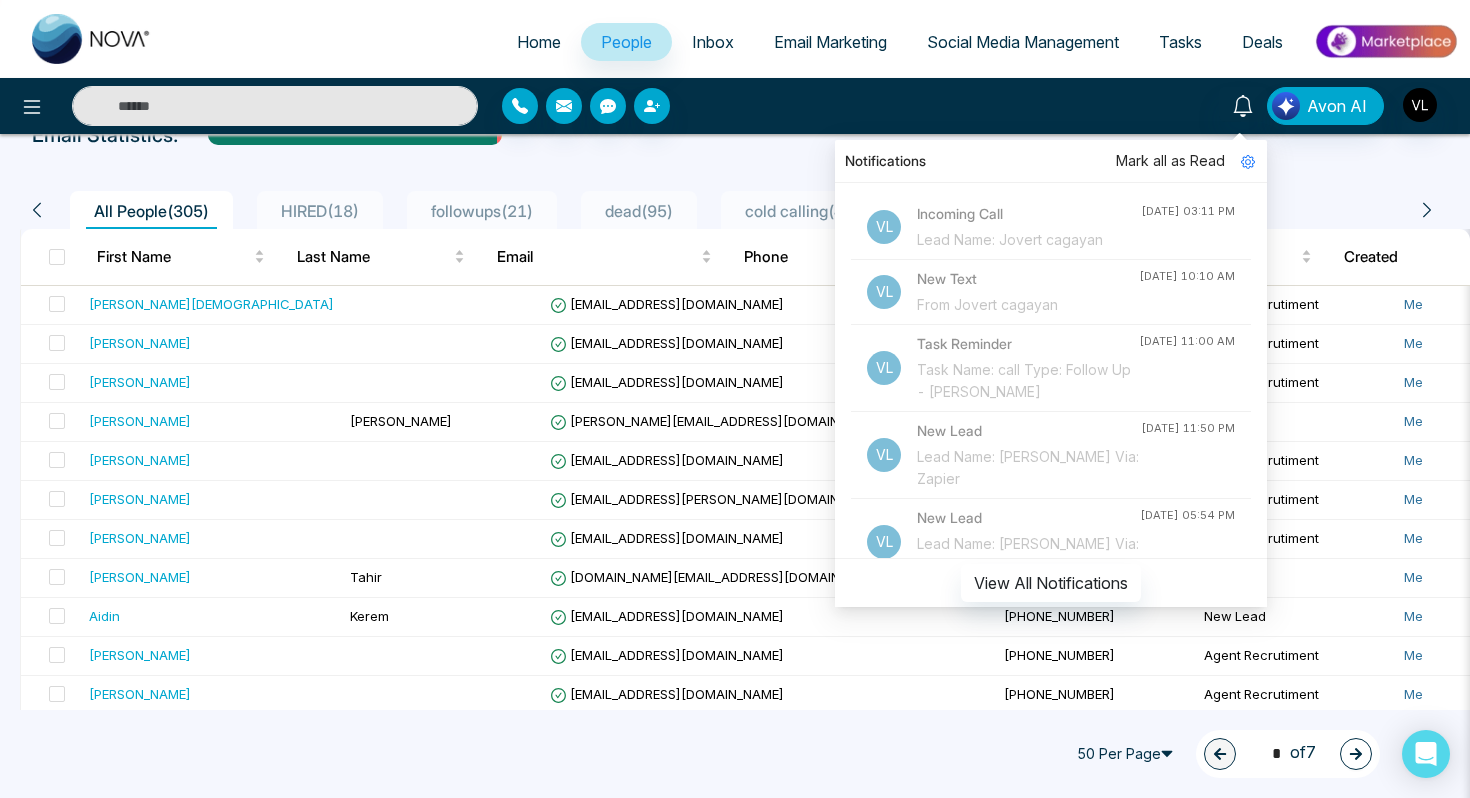 click at bounding box center [275, 106] 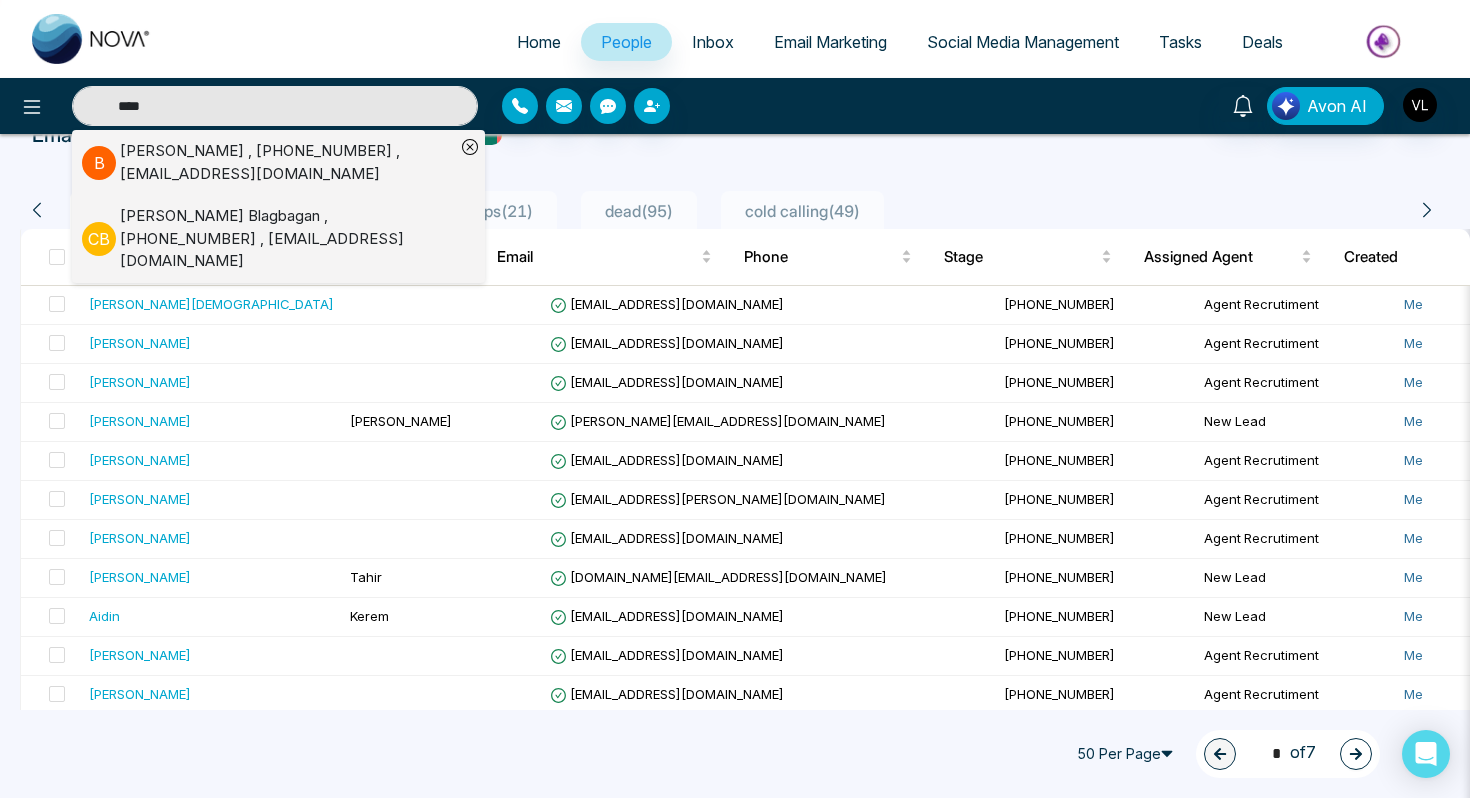 type on "****" 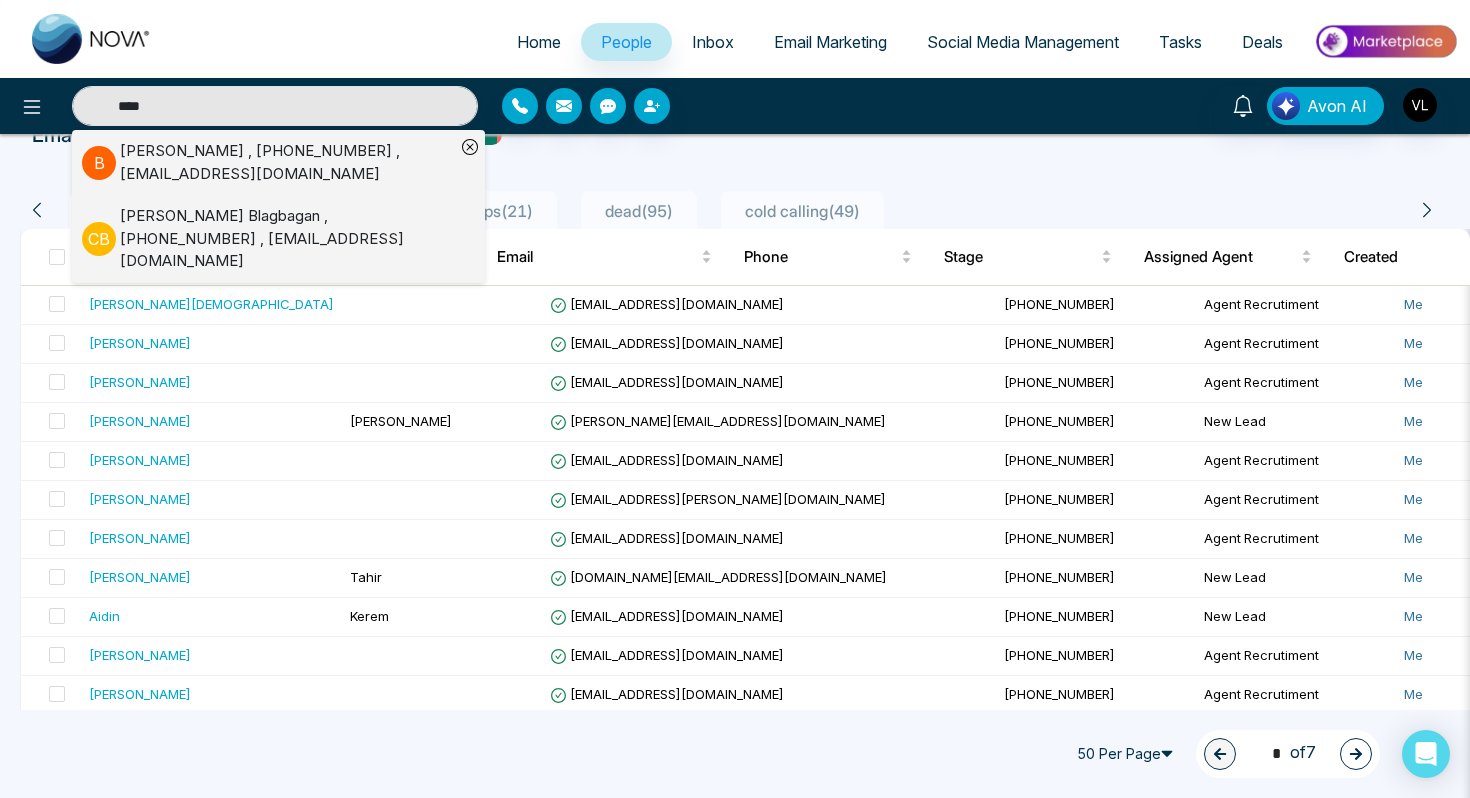 click on "[PERSON_NAME]     , [PHONE_NUMBER]   , [EMAIL_ADDRESS][DOMAIN_NAME]" at bounding box center (287, 162) 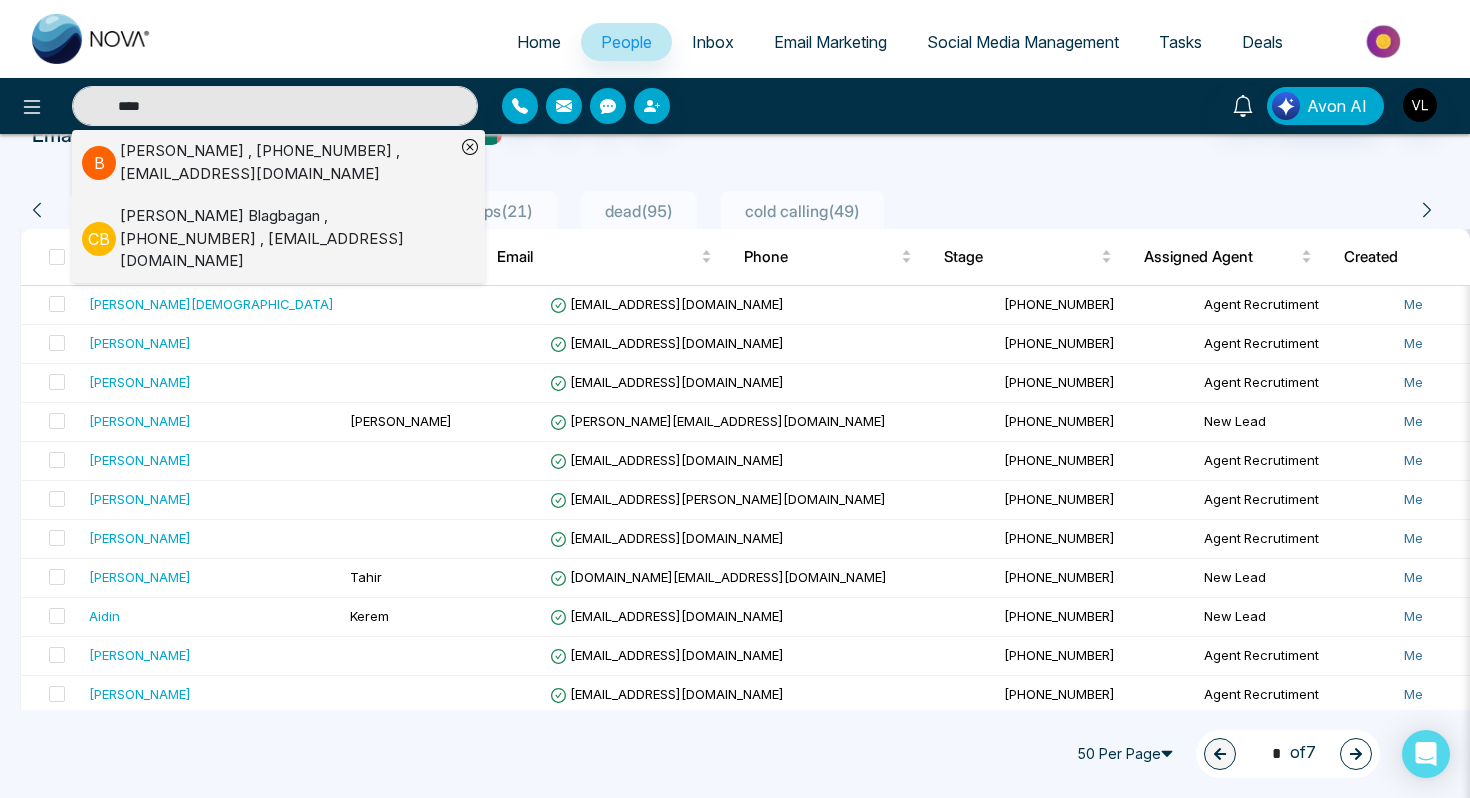 type 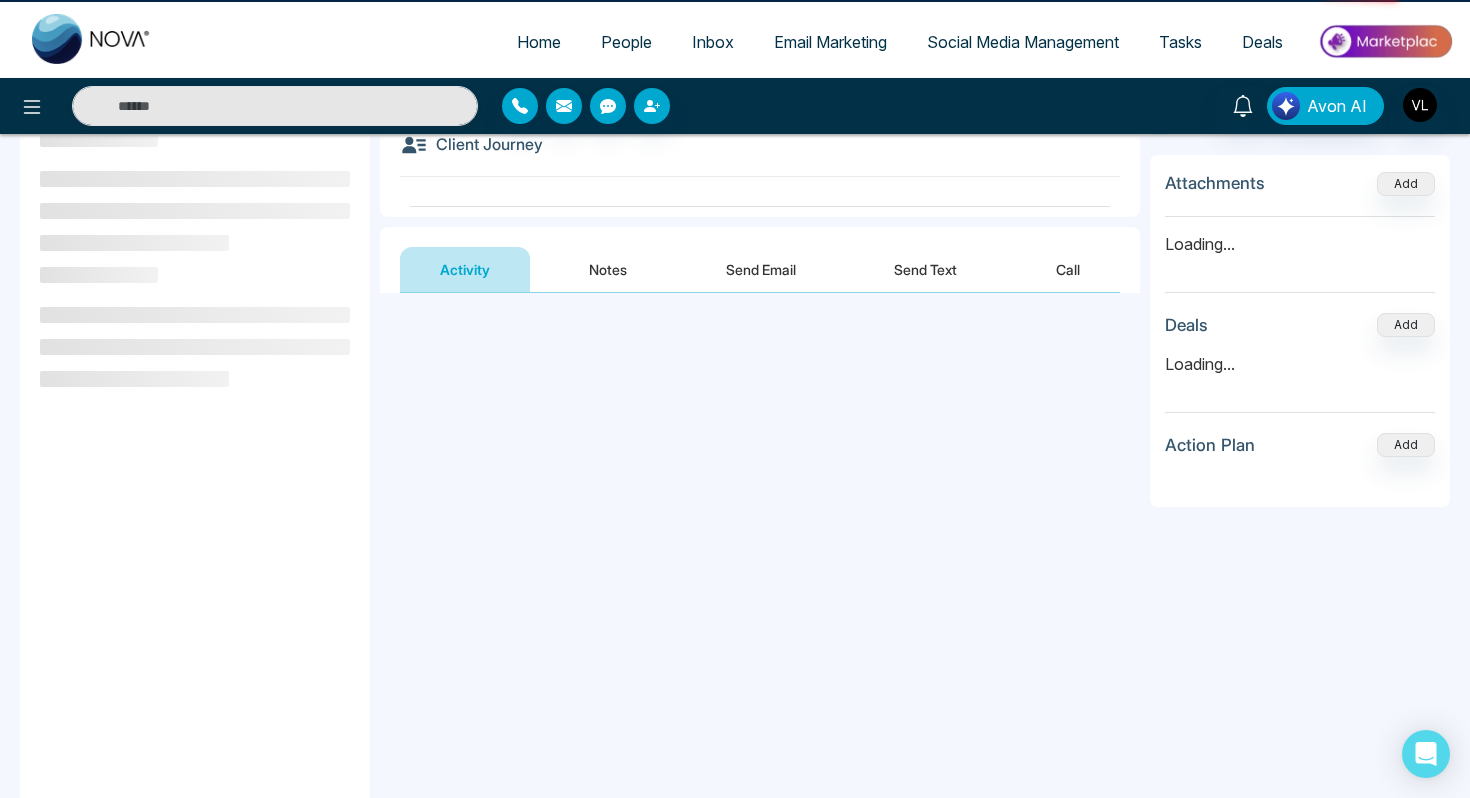 scroll, scrollTop: 0, scrollLeft: 0, axis: both 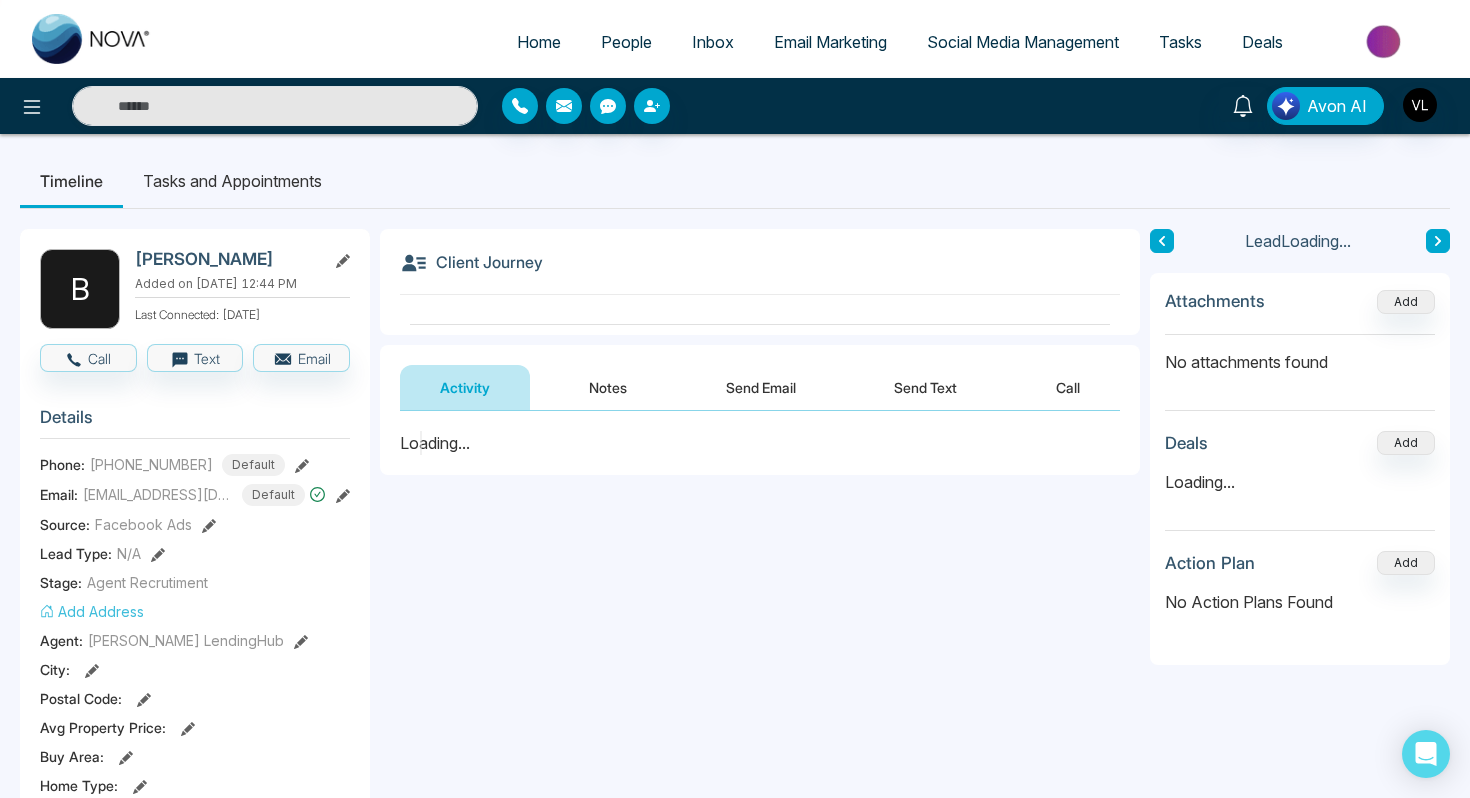 click on "Notes" at bounding box center (608, 387) 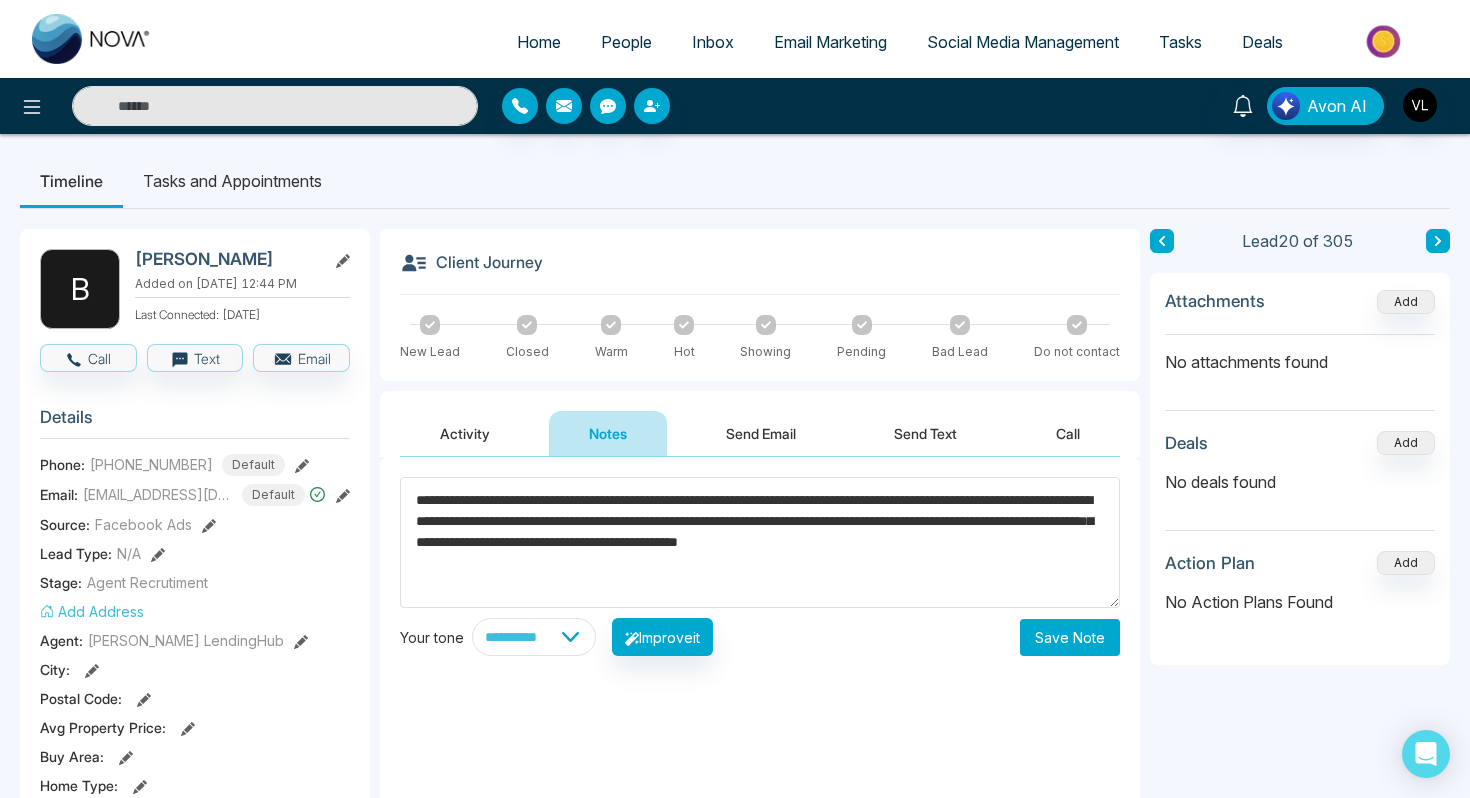 type on "**********" 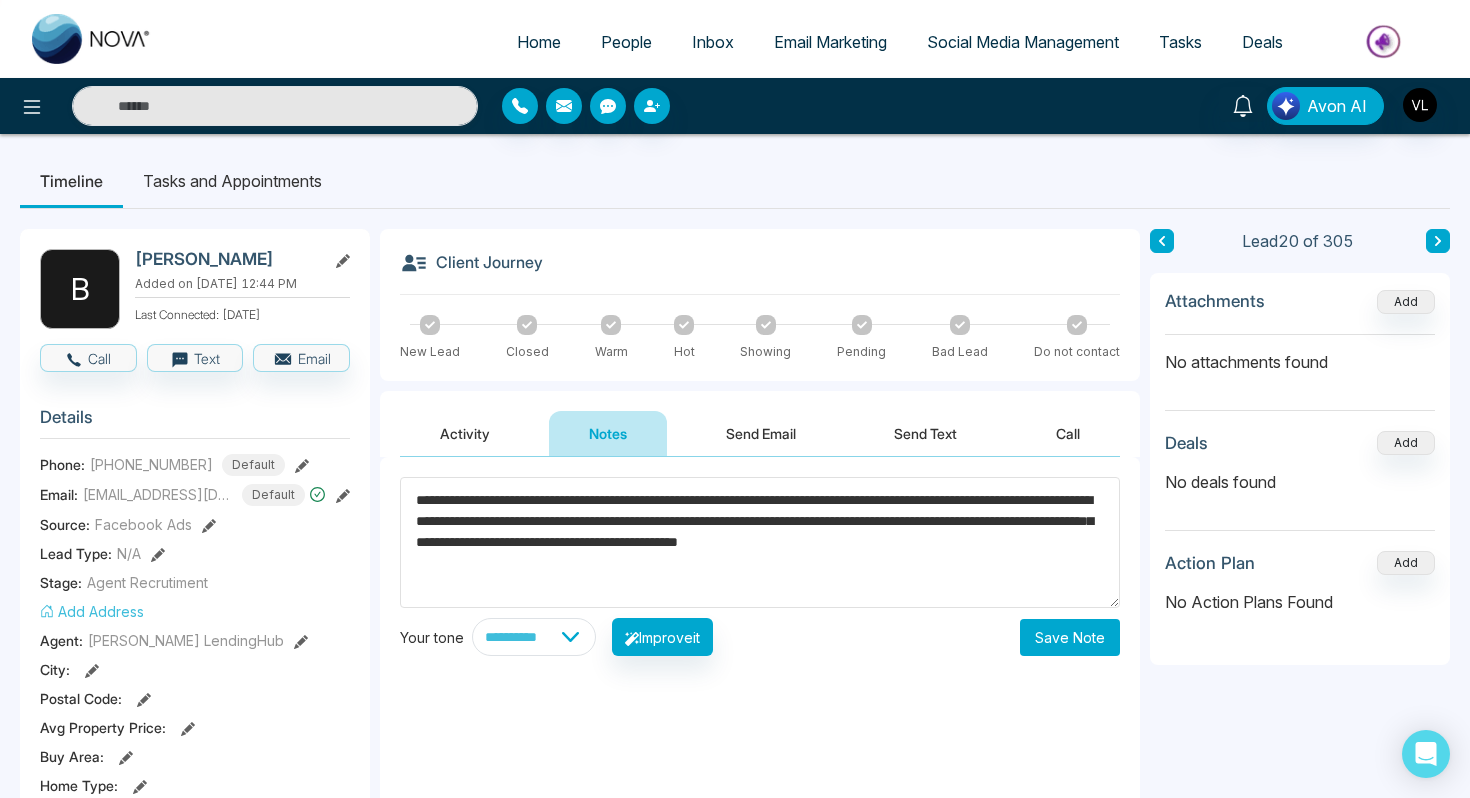 click on "Save Note" at bounding box center [1070, 637] 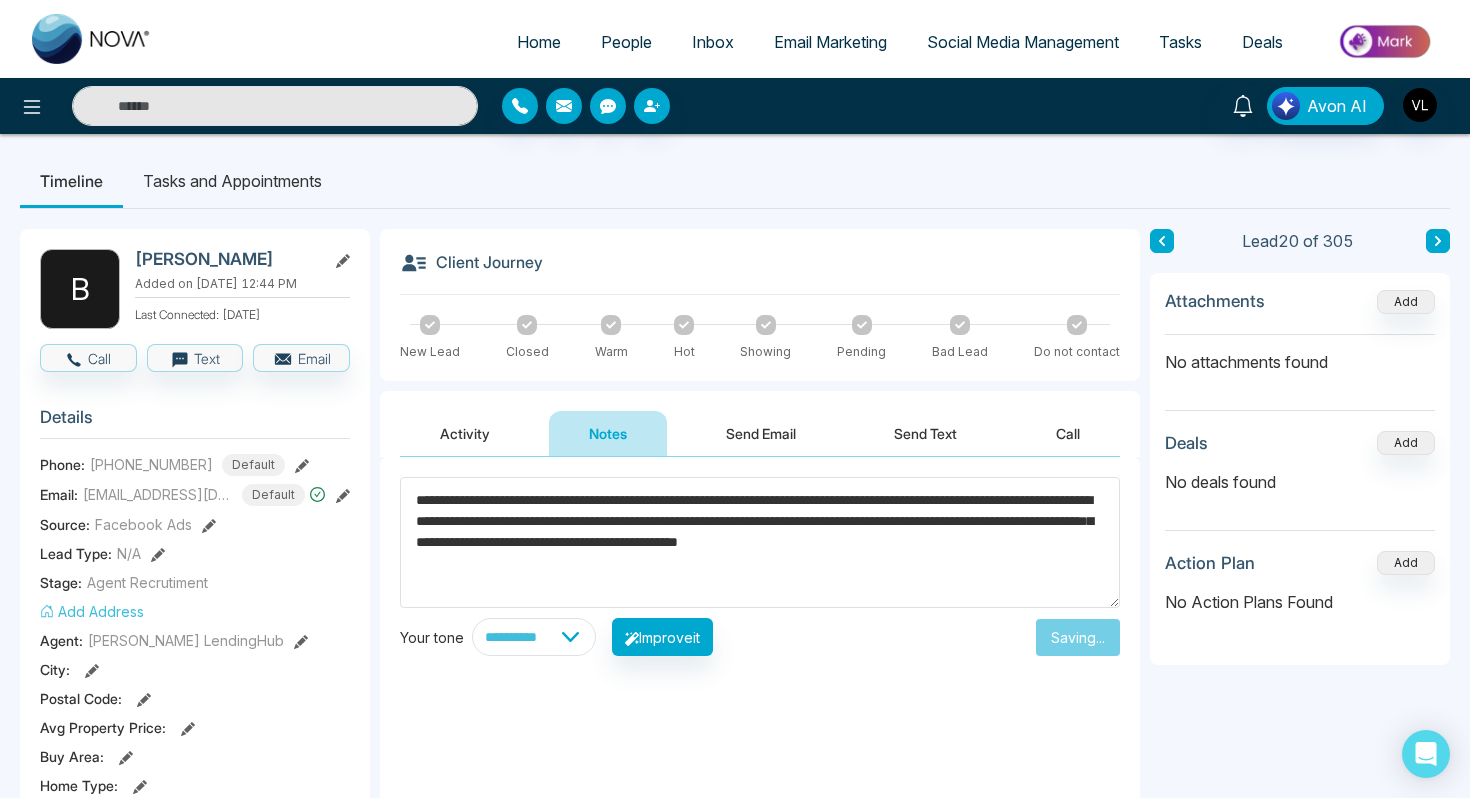type 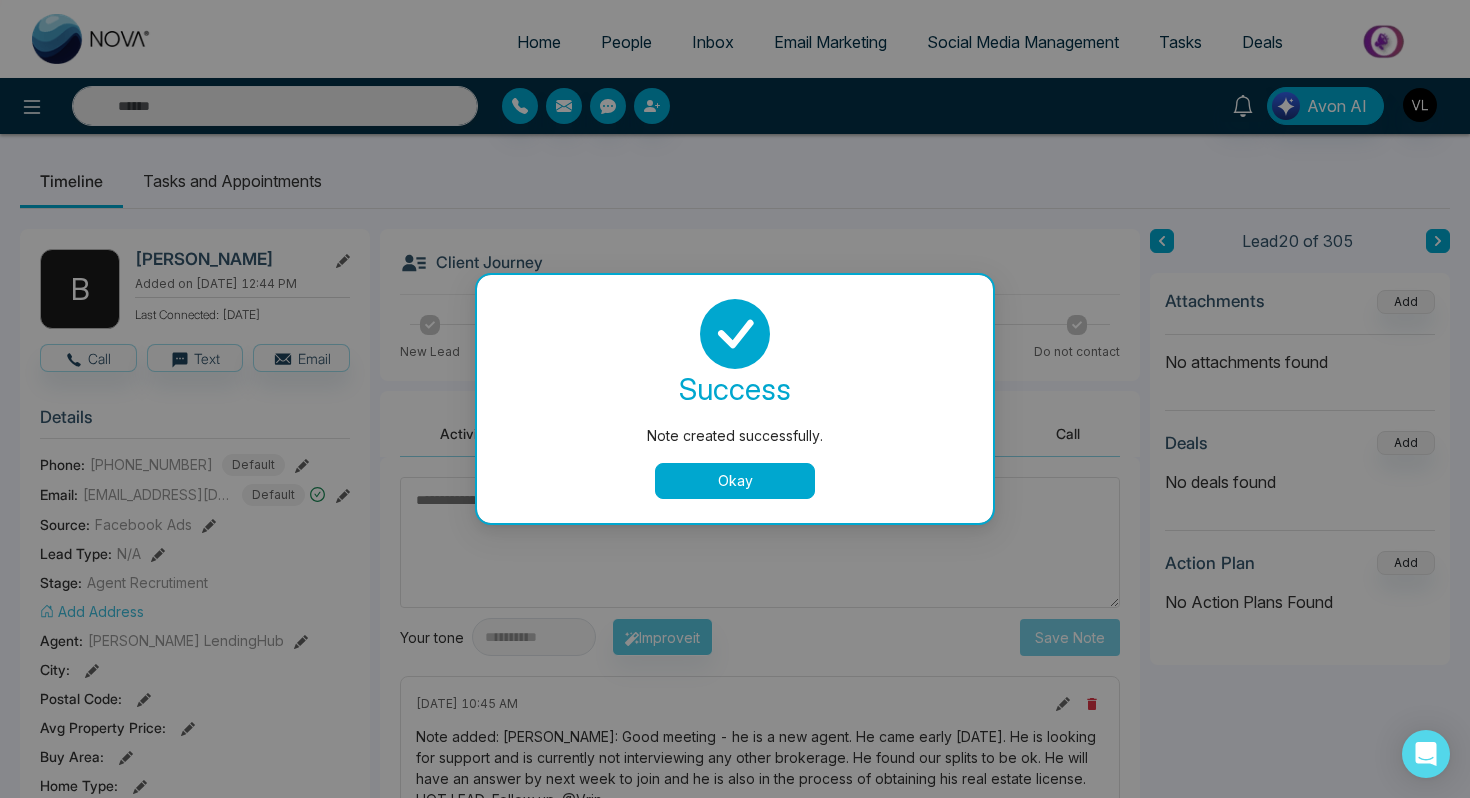 click on "Okay" at bounding box center (735, 481) 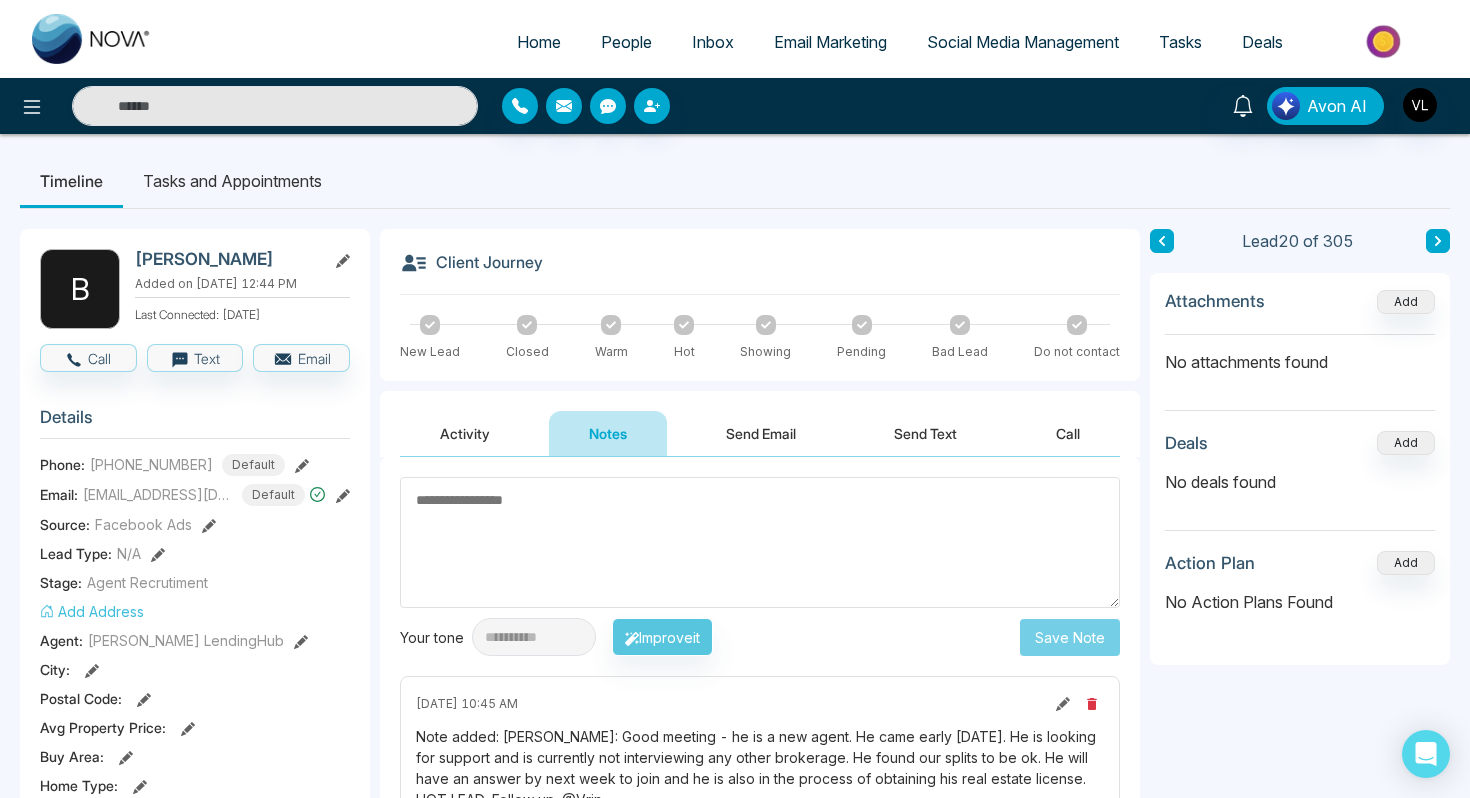 click on "Tasks and Appointments" at bounding box center [232, 181] 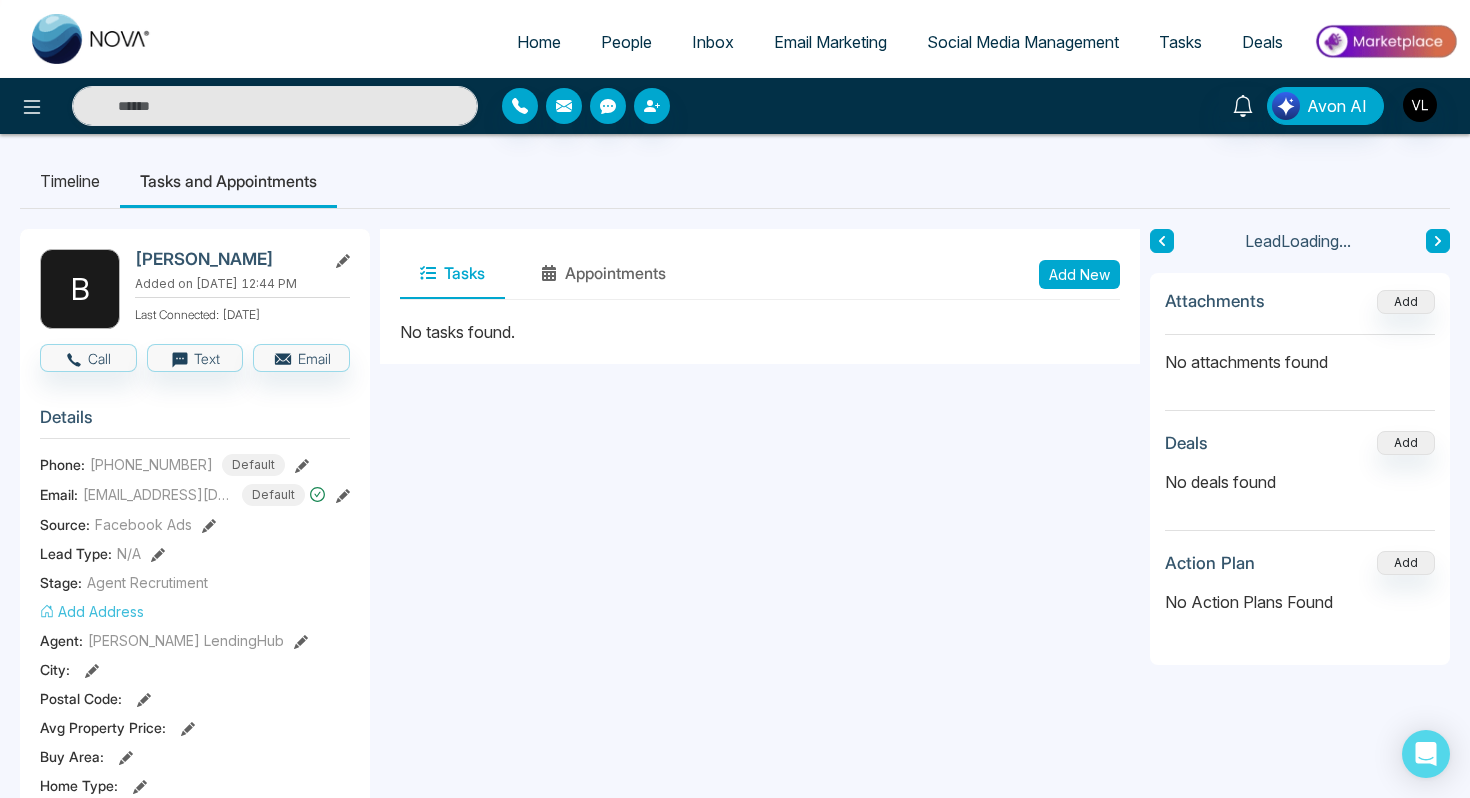click on "Add New" at bounding box center [1079, 274] 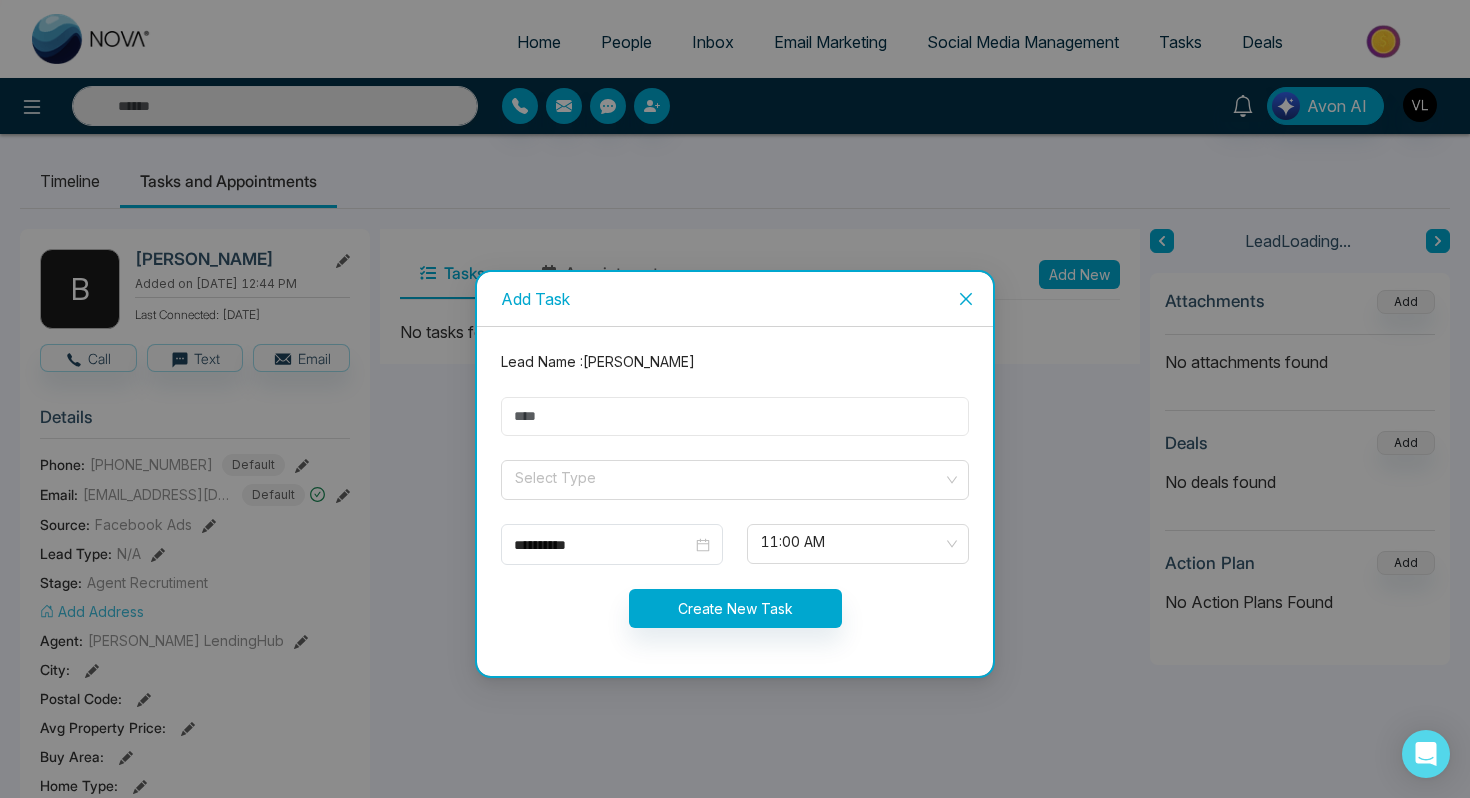 click at bounding box center [735, 416] 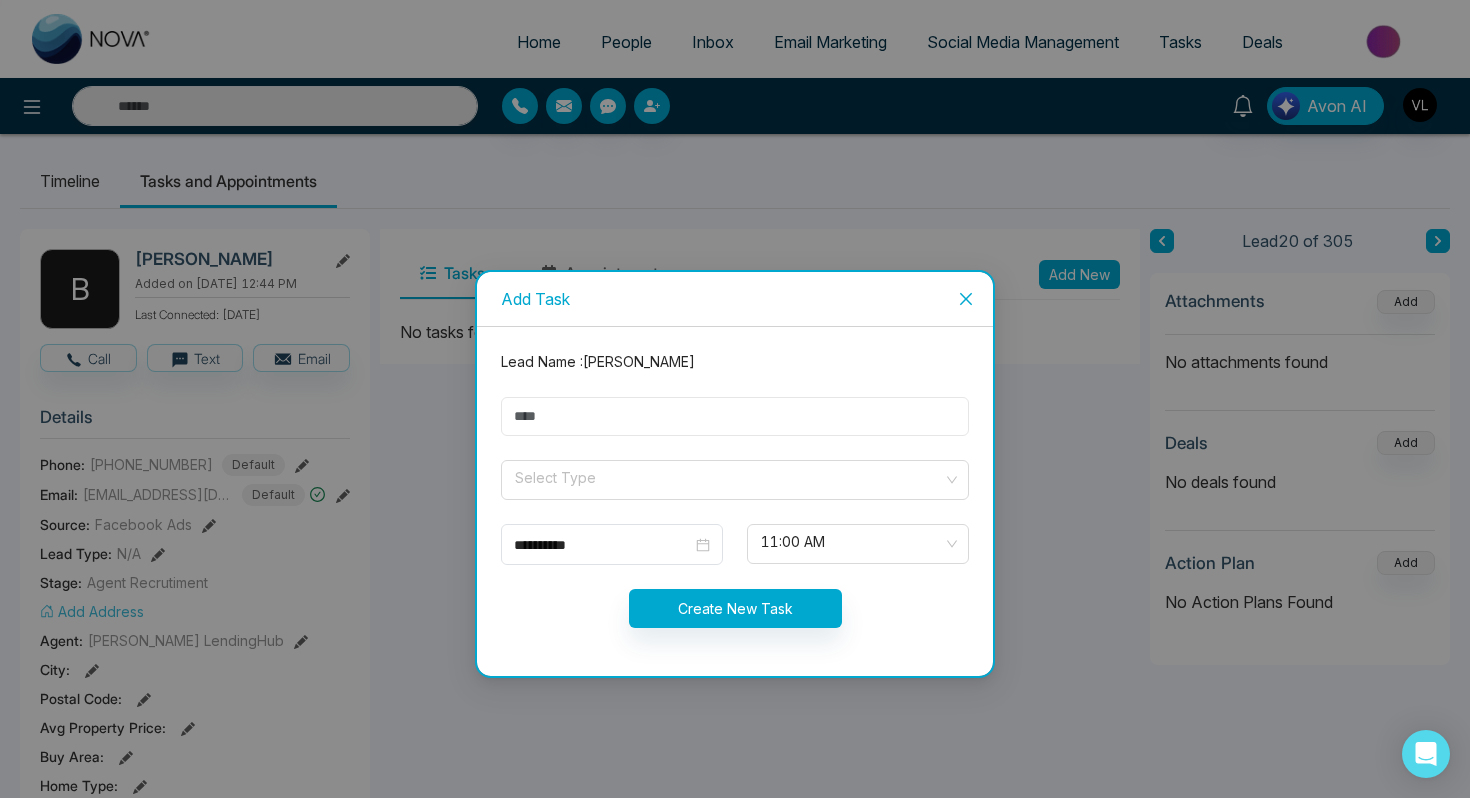 type on "****" 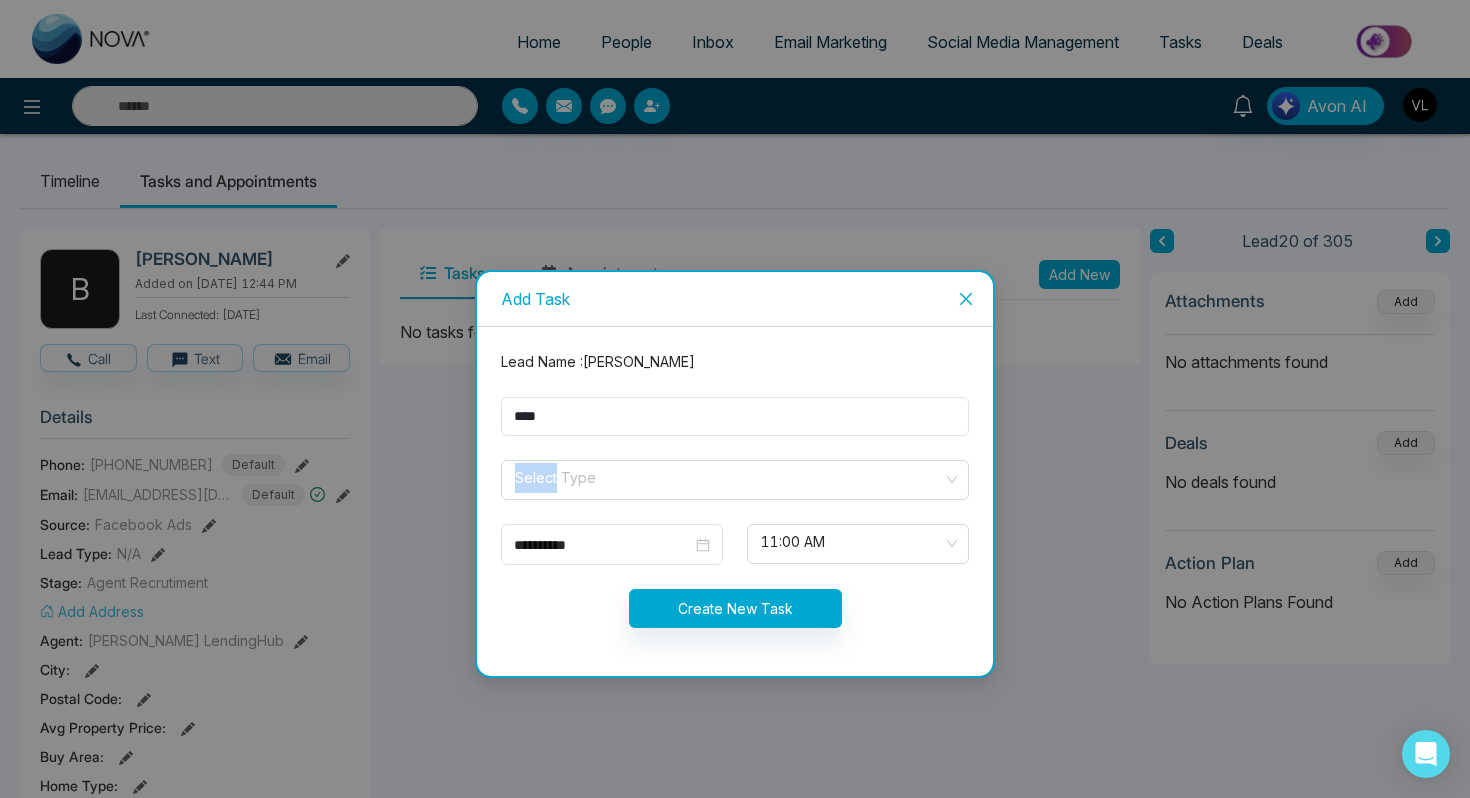 click on "**********" at bounding box center [735, 501] 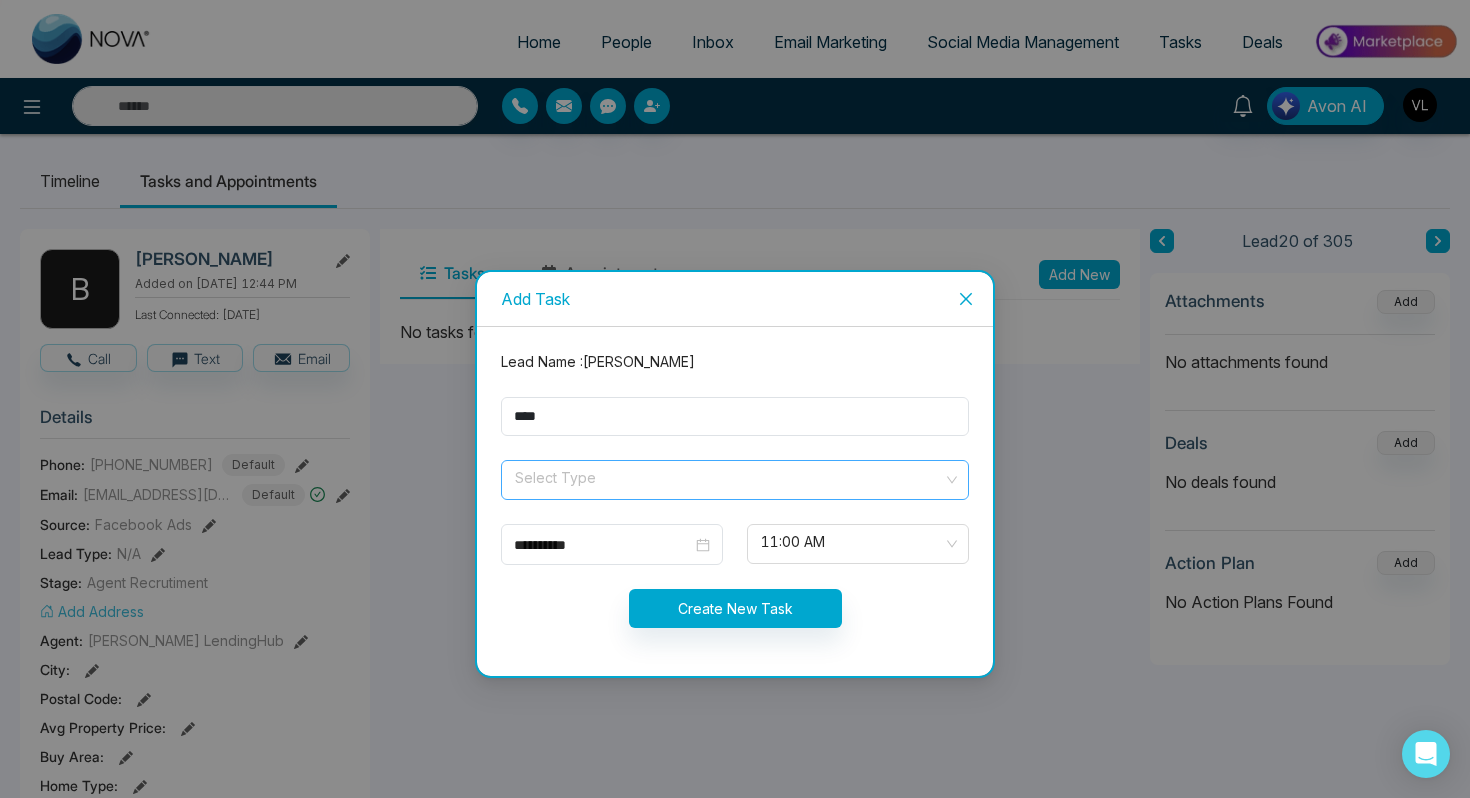 click at bounding box center [728, 476] 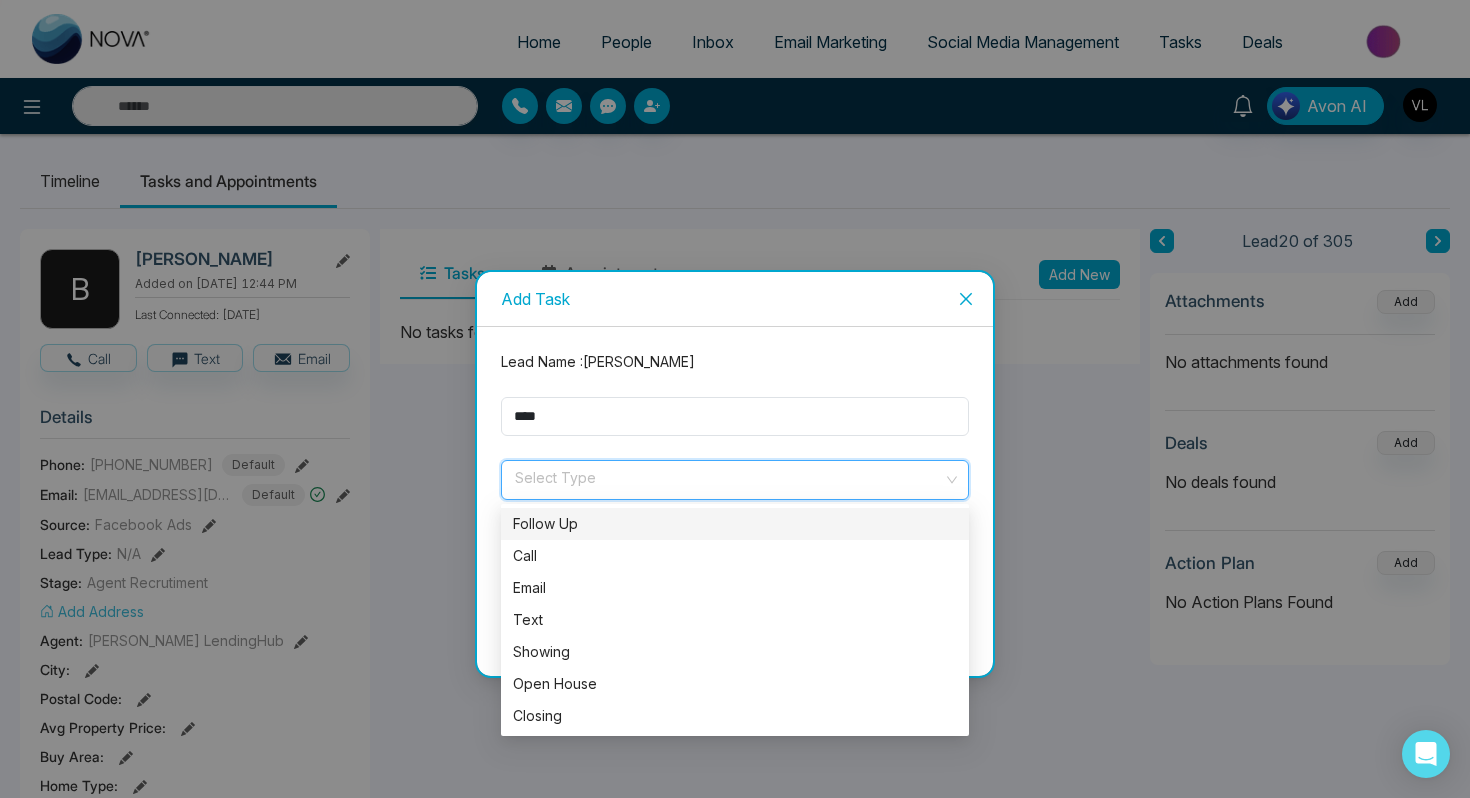 click on "Follow Up" at bounding box center (735, 524) 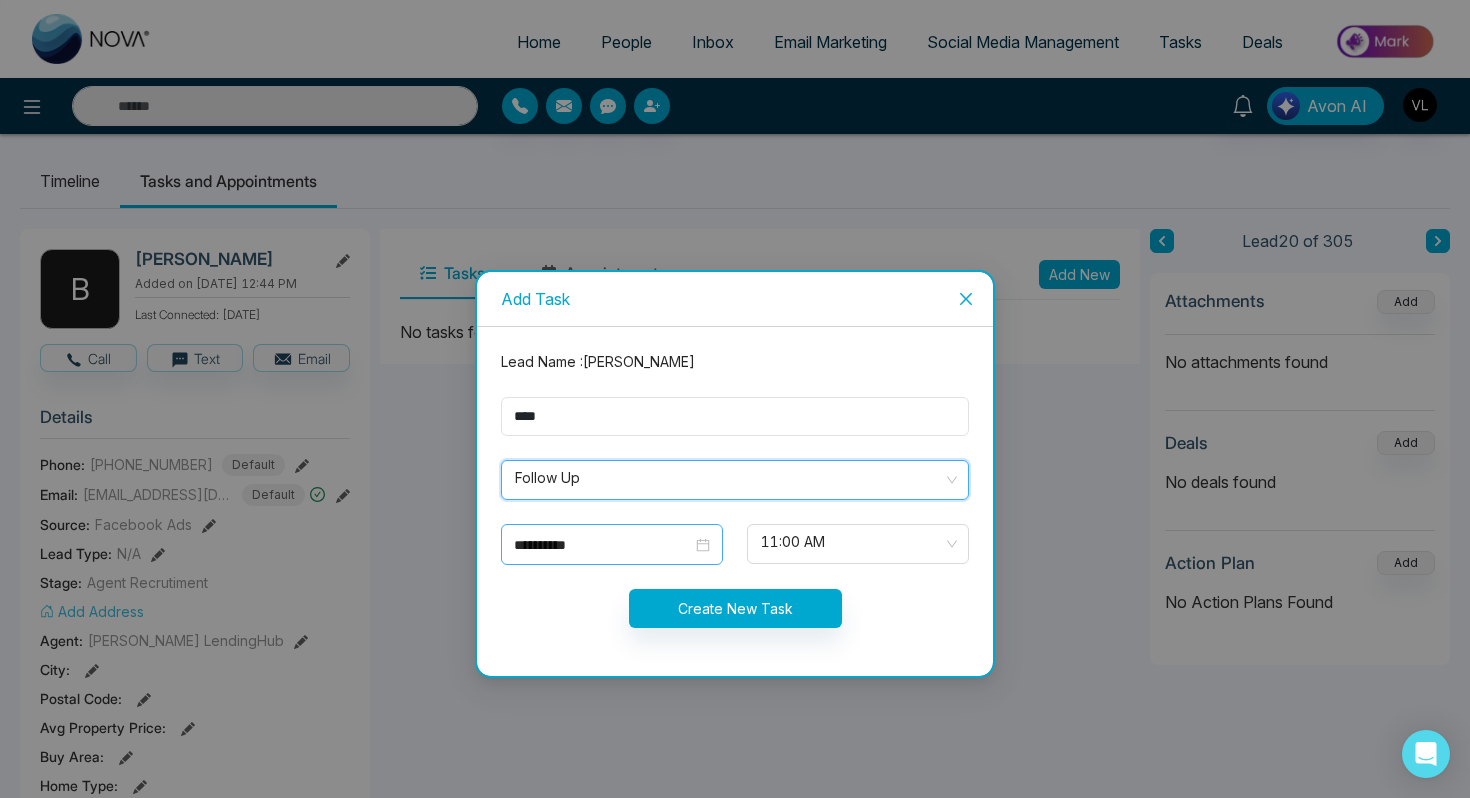 click on "**********" at bounding box center (612, 545) 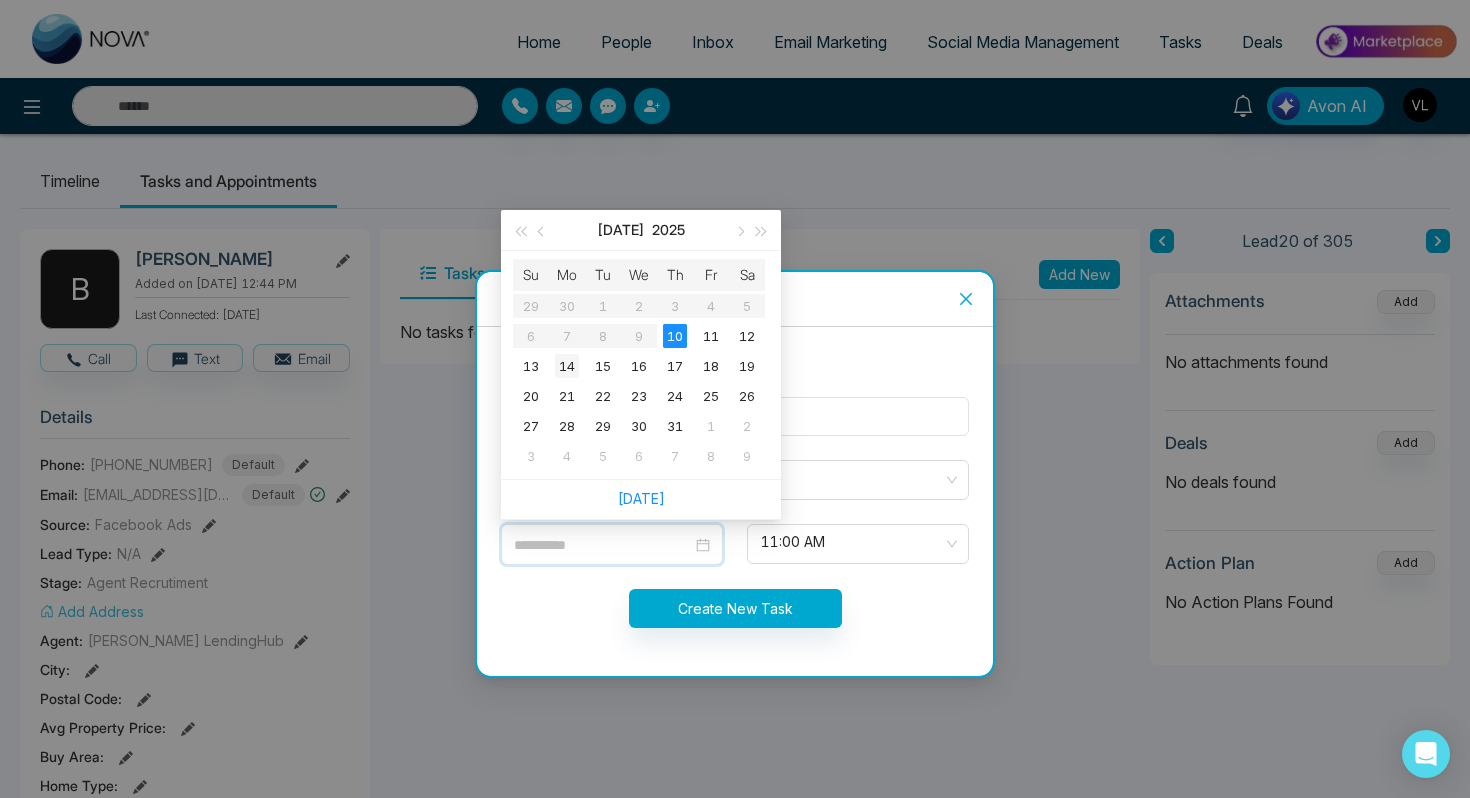 type on "**********" 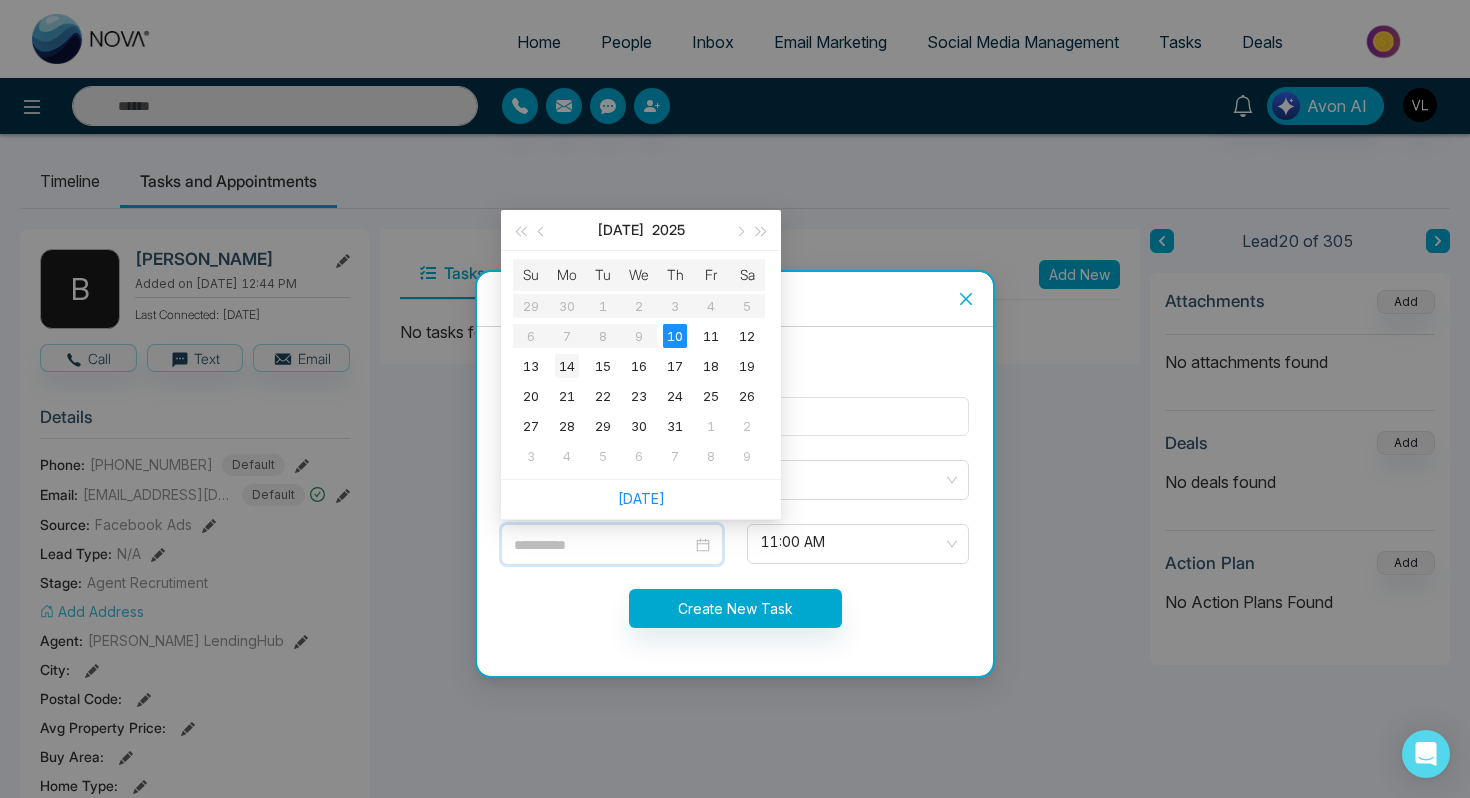 click on "14" at bounding box center [567, 366] 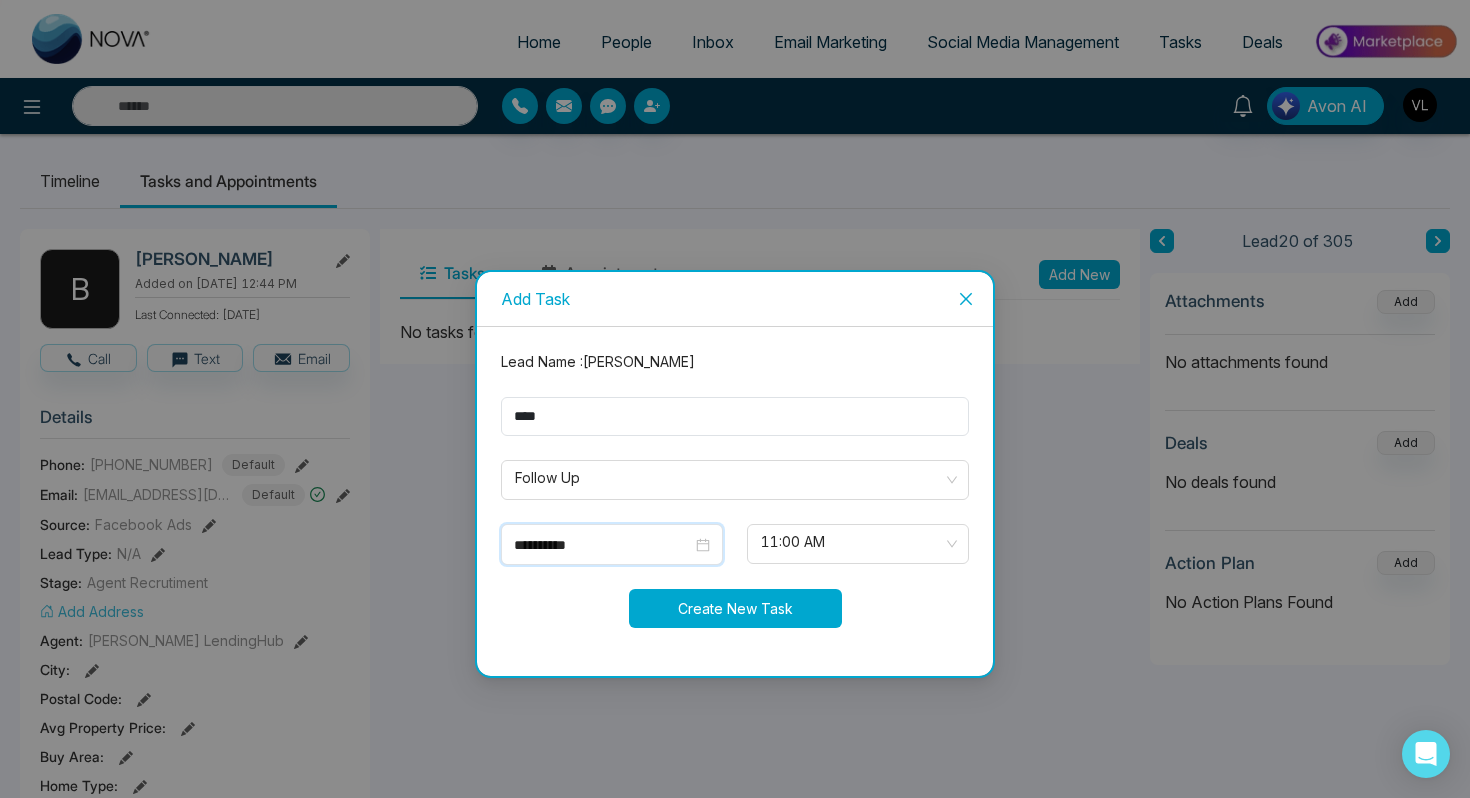 click on "Create New Task" at bounding box center (735, 608) 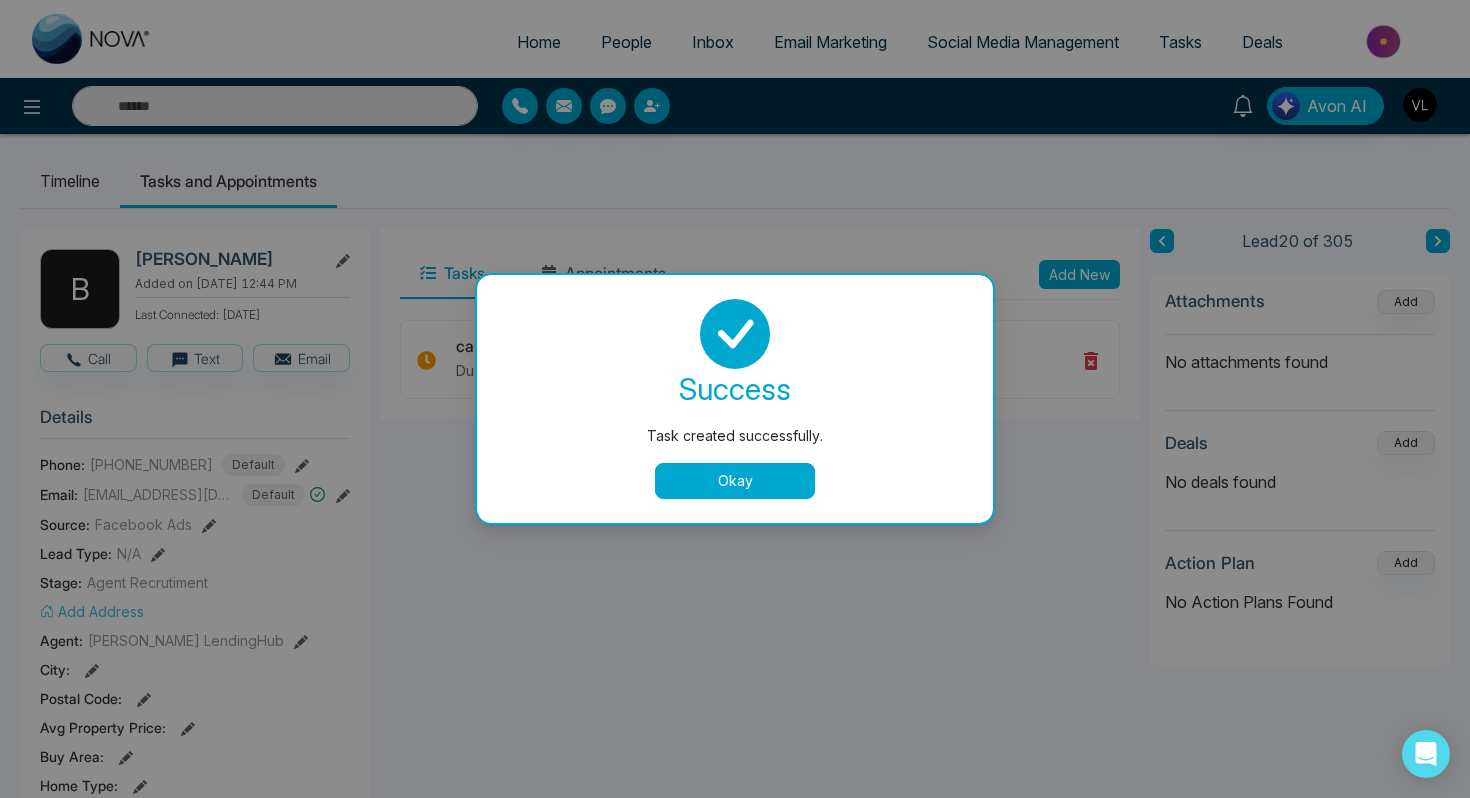 click on "Okay" at bounding box center [735, 481] 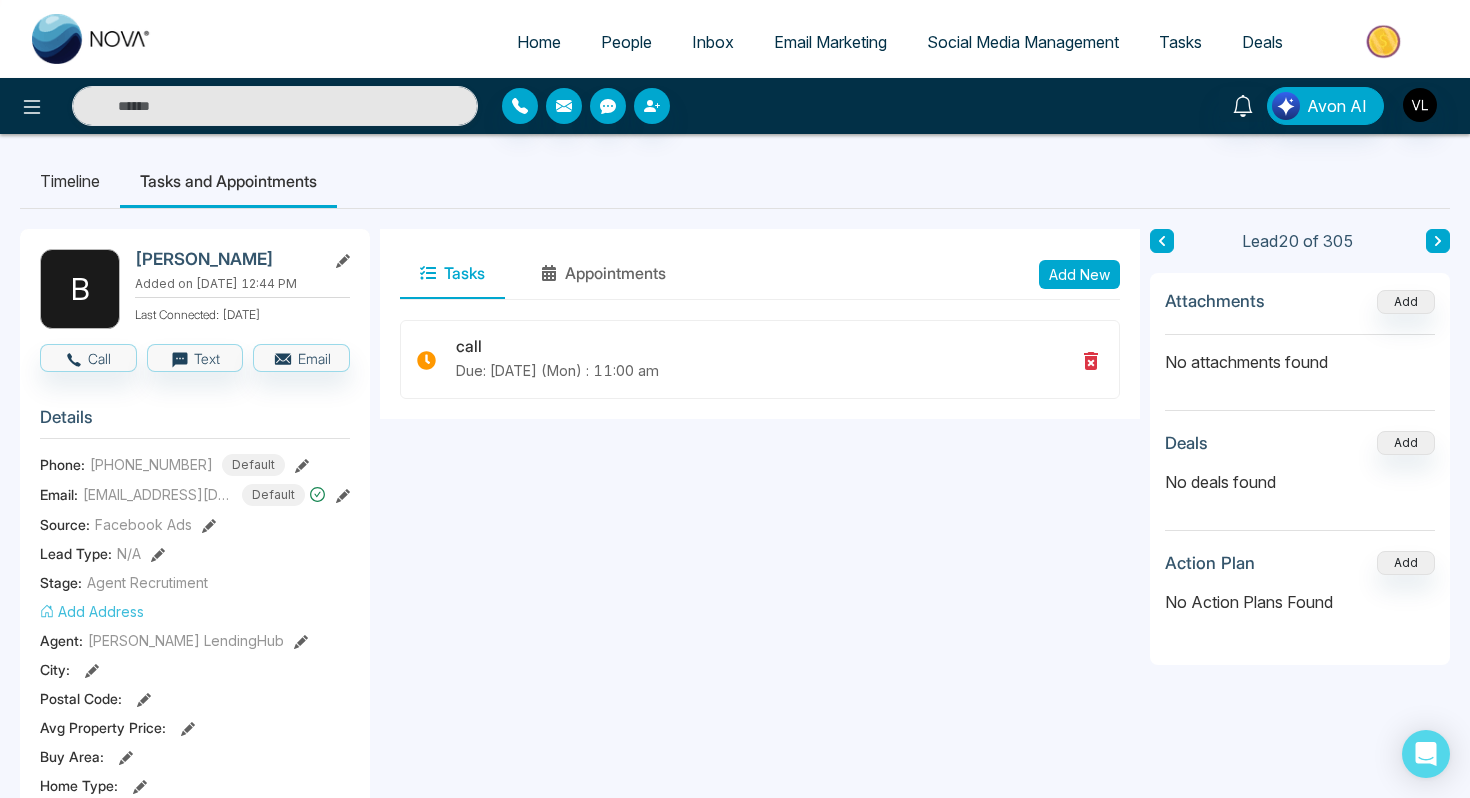 click on "Avon AI" at bounding box center (735, 106) 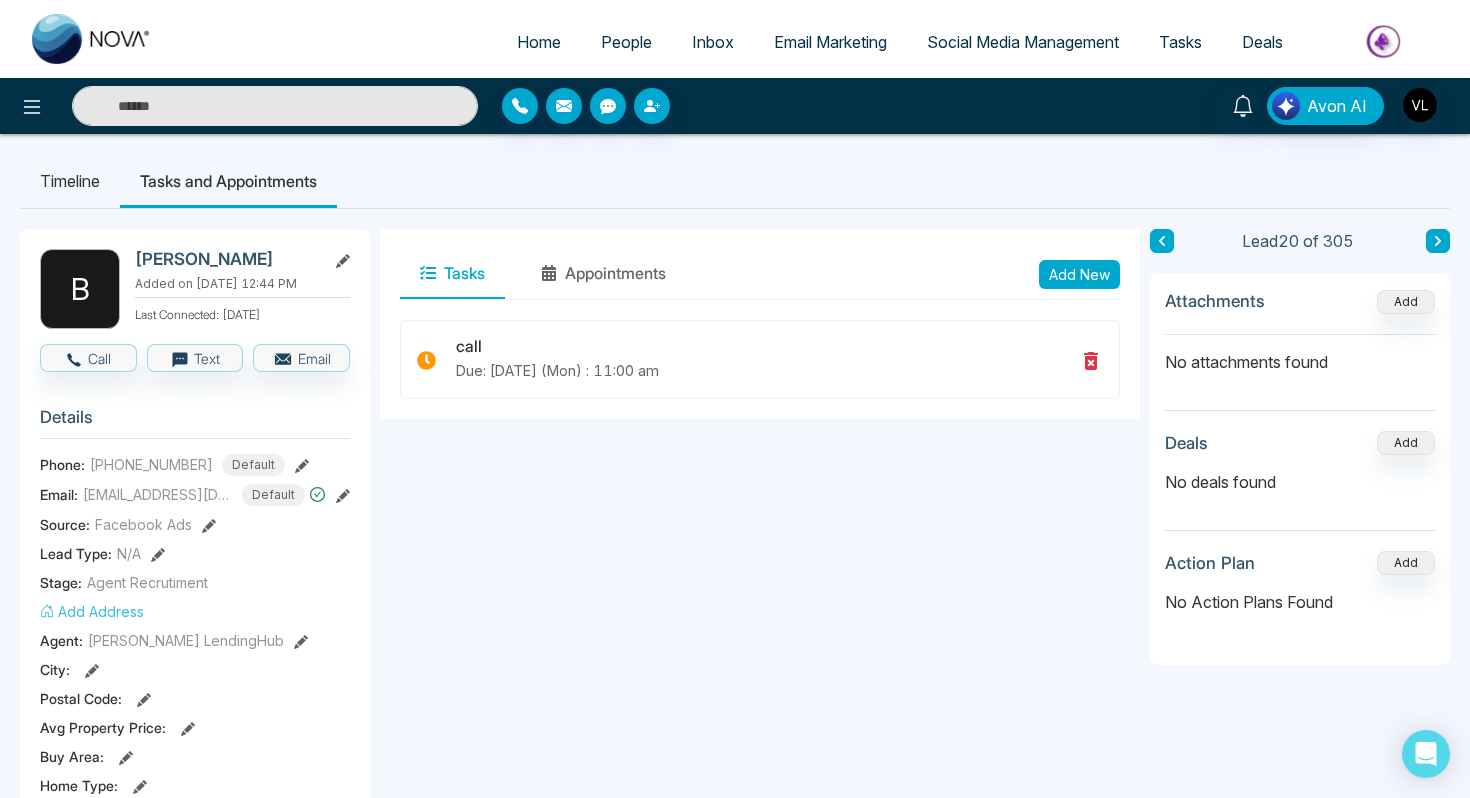 click at bounding box center (275, 106) 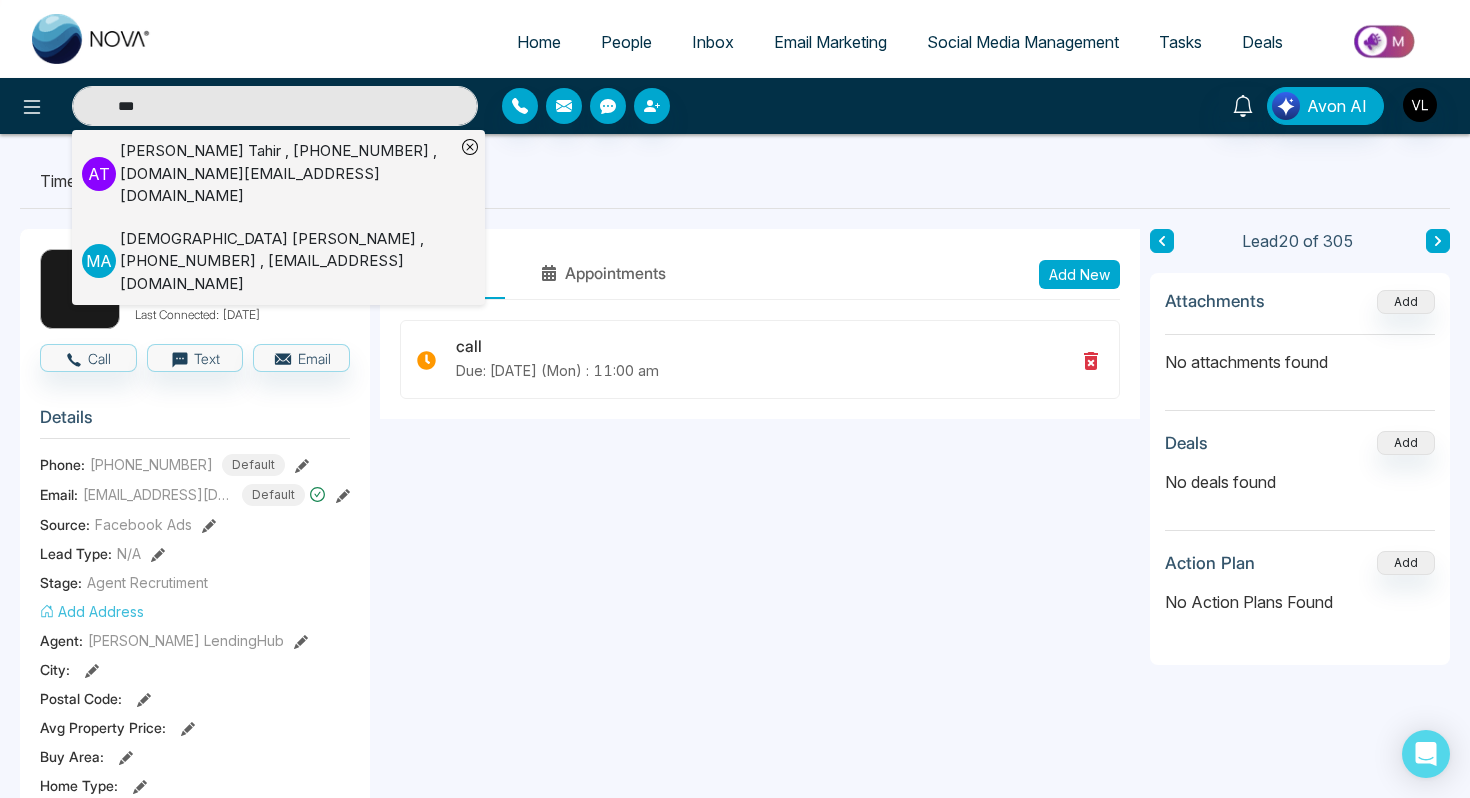 type on "***" 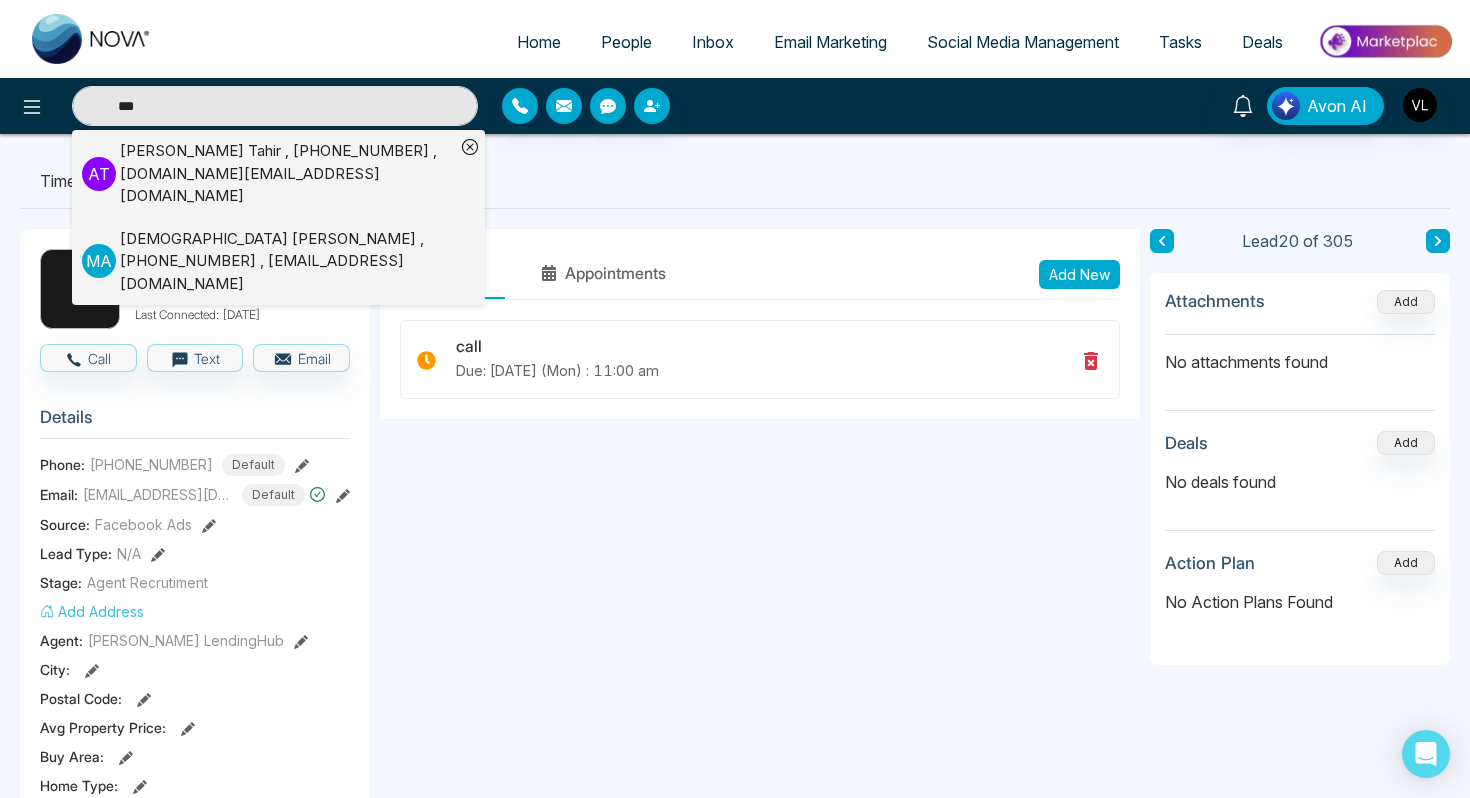click on "[PERSON_NAME]   , [PHONE_NUMBER]   , [DOMAIN_NAME][EMAIL_ADDRESS][DOMAIN_NAME]" at bounding box center (287, 174) 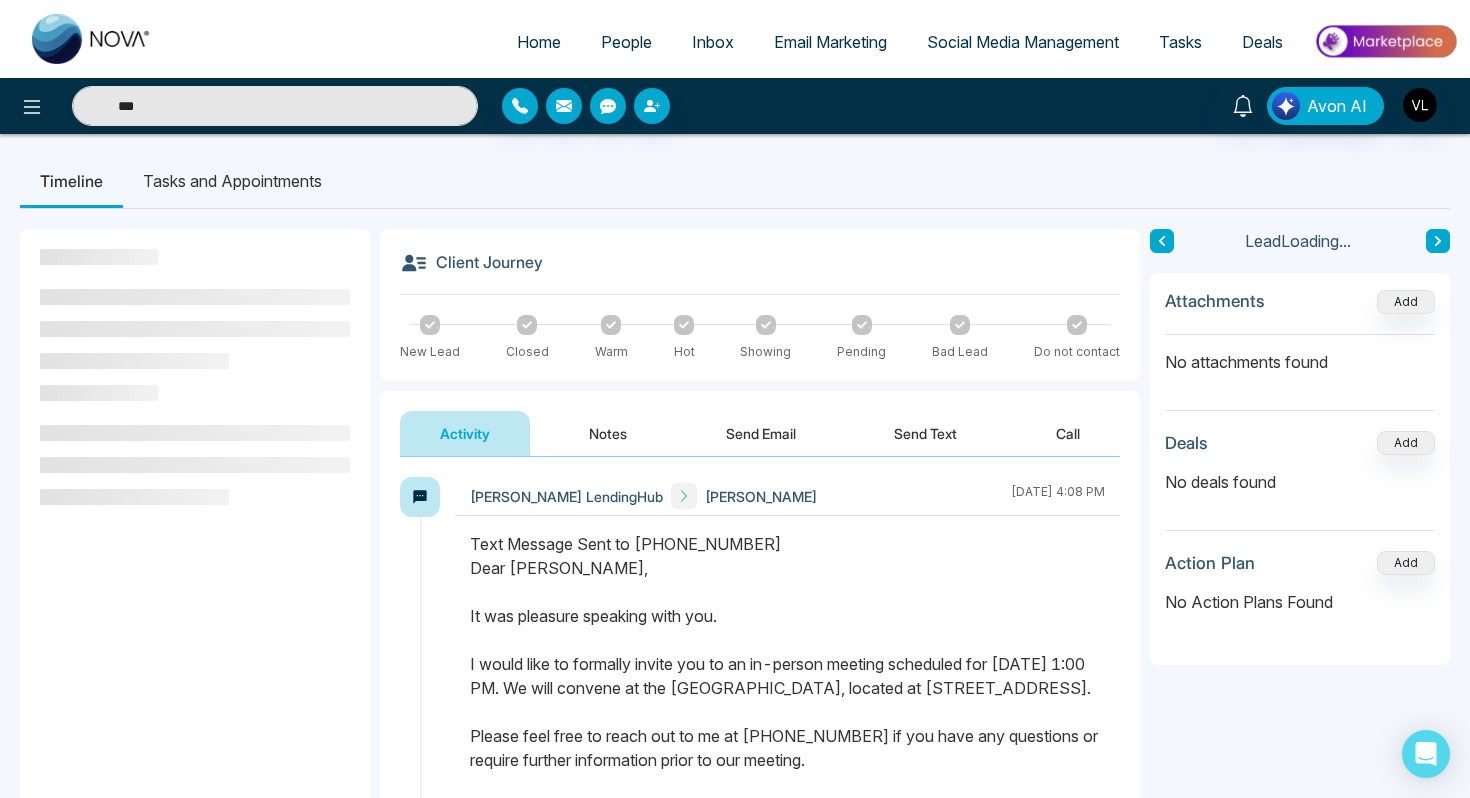 click on "Notes" at bounding box center [608, 433] 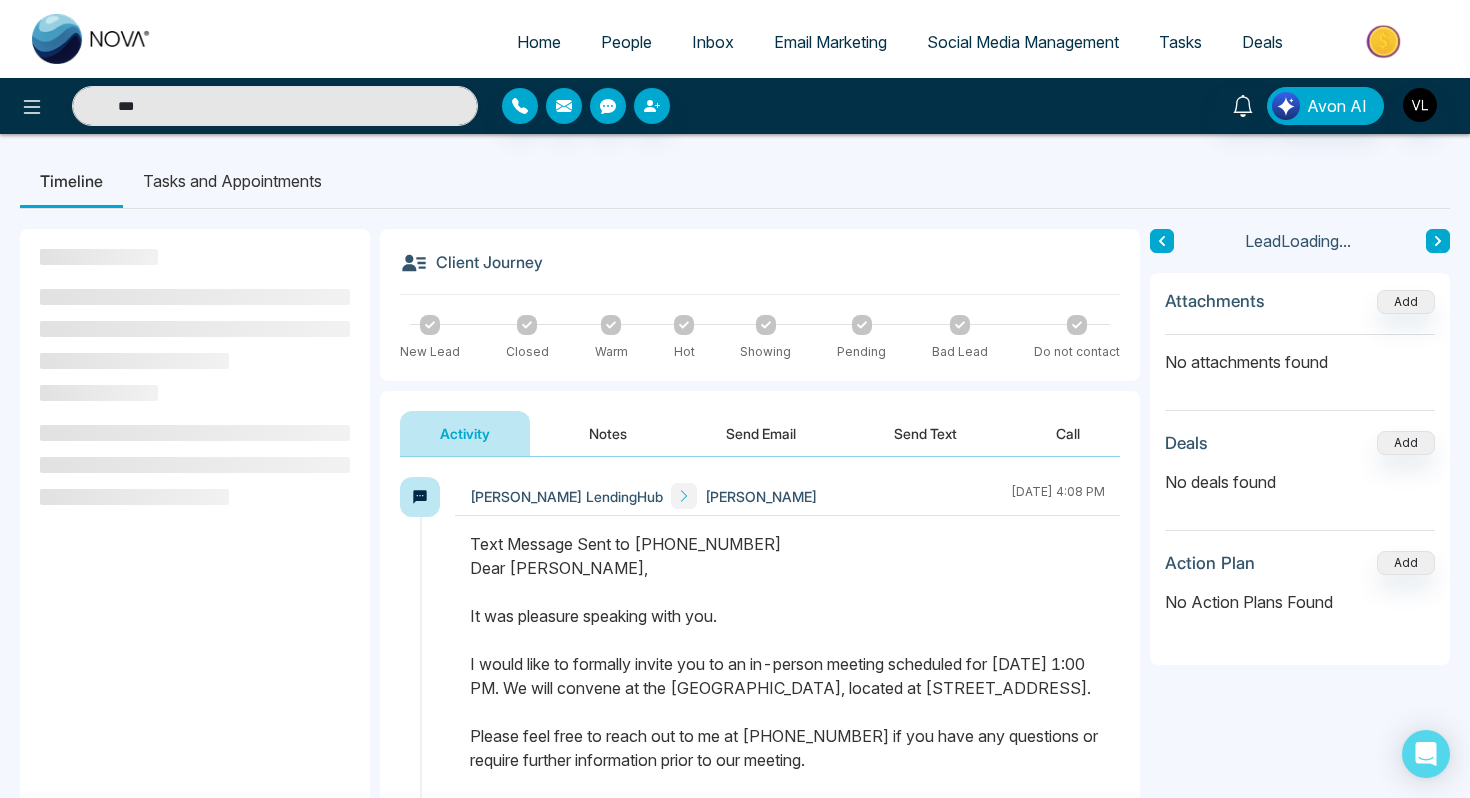 type on "***" 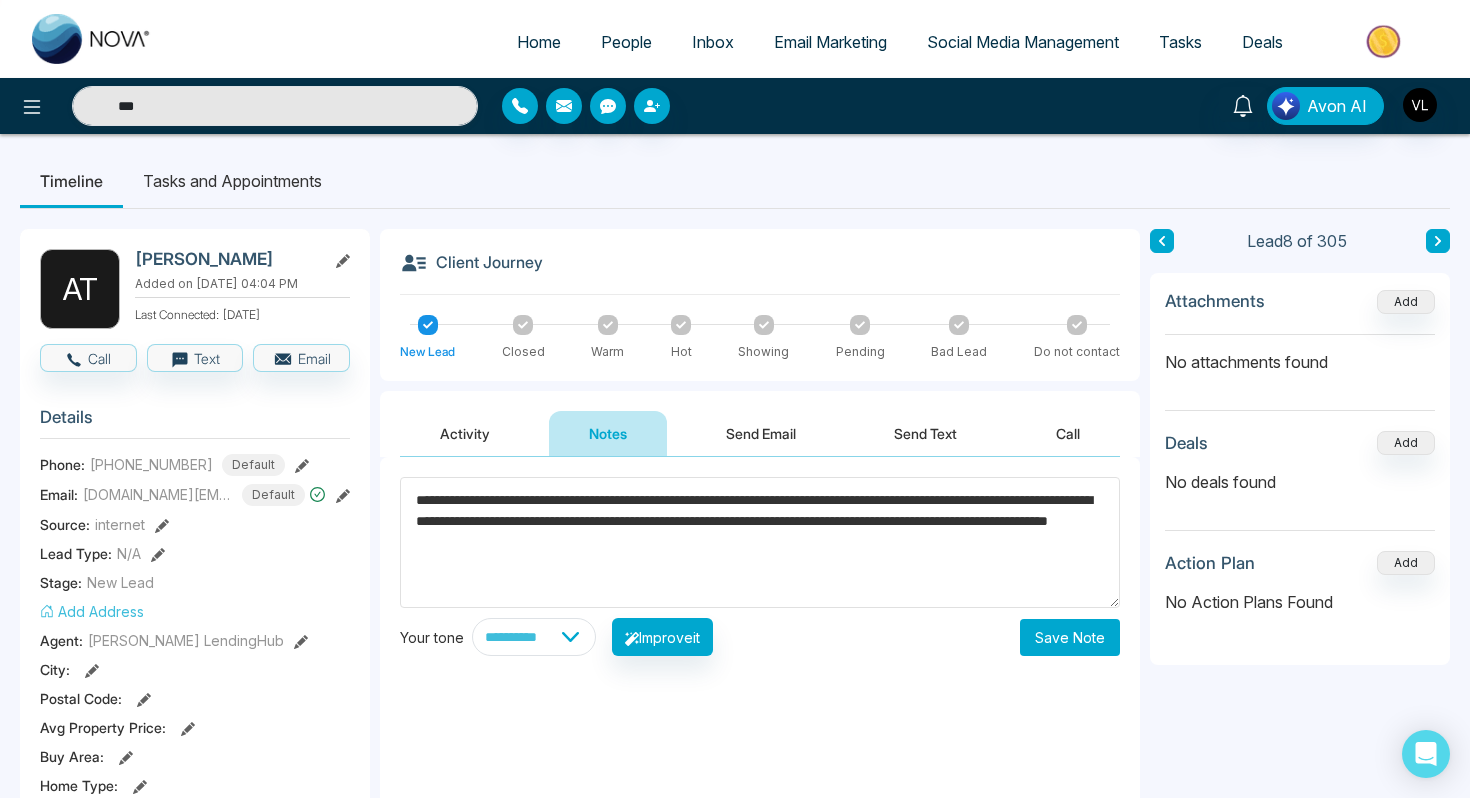 type on "**********" 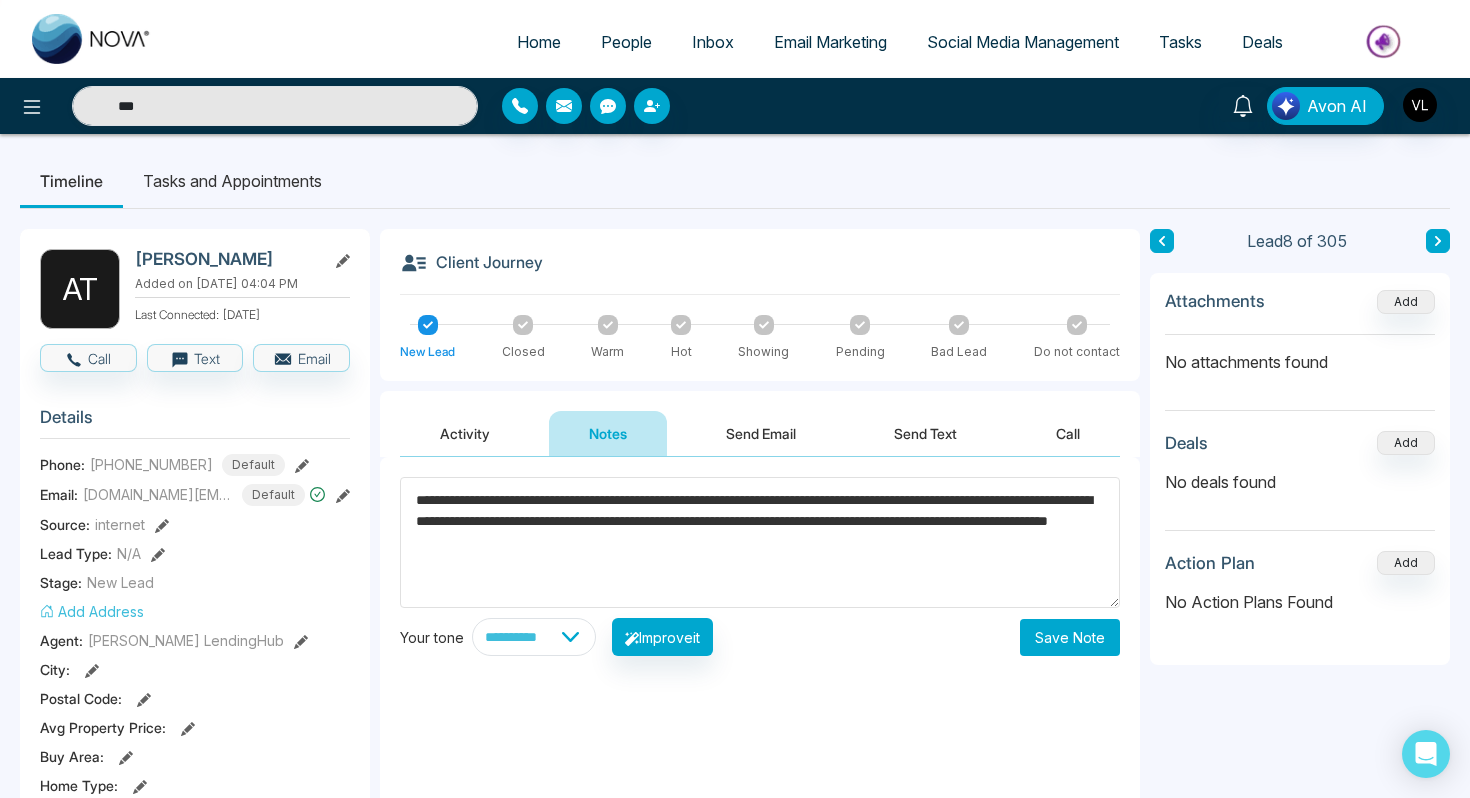 click on "Save Note" at bounding box center (1070, 637) 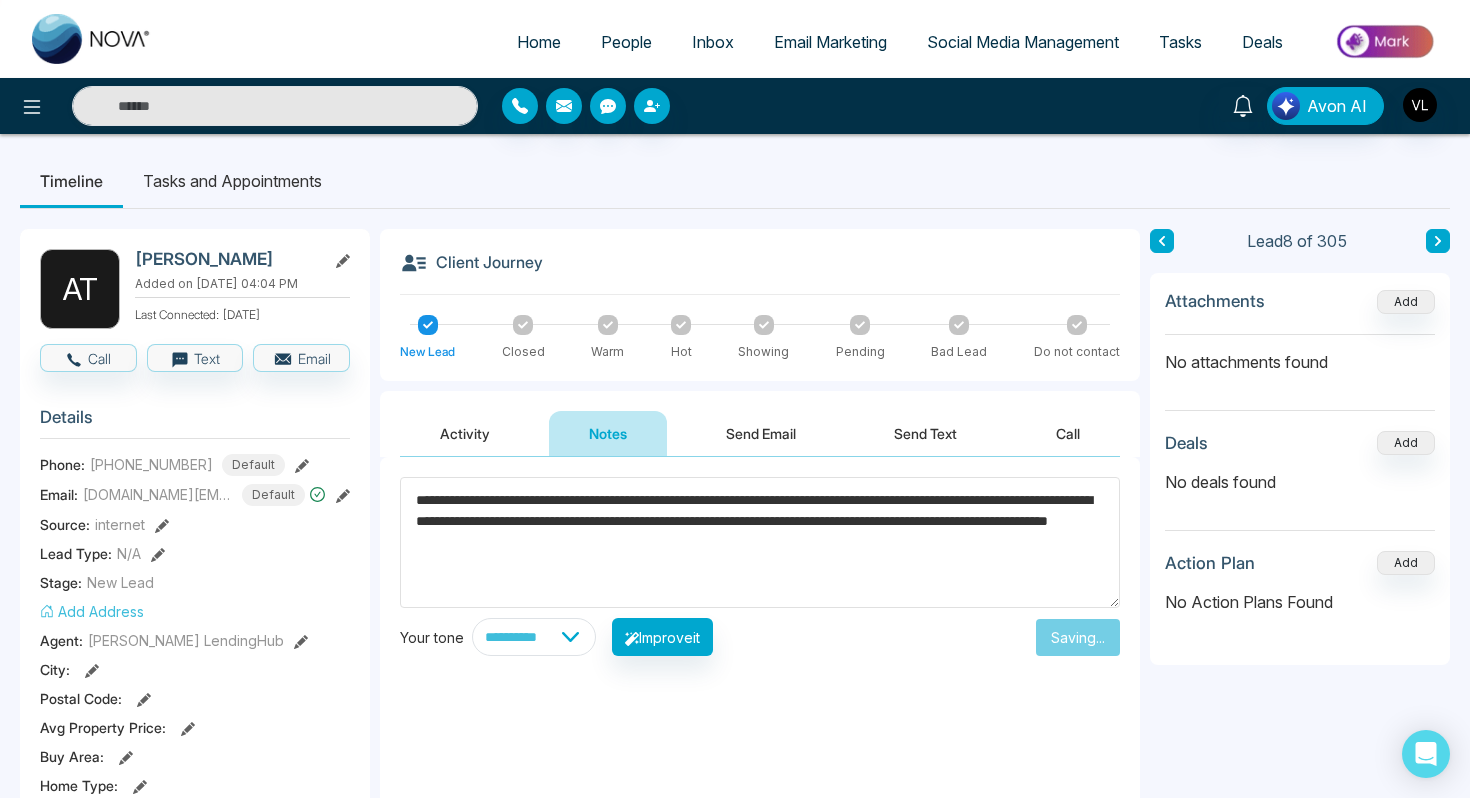 type on "***" 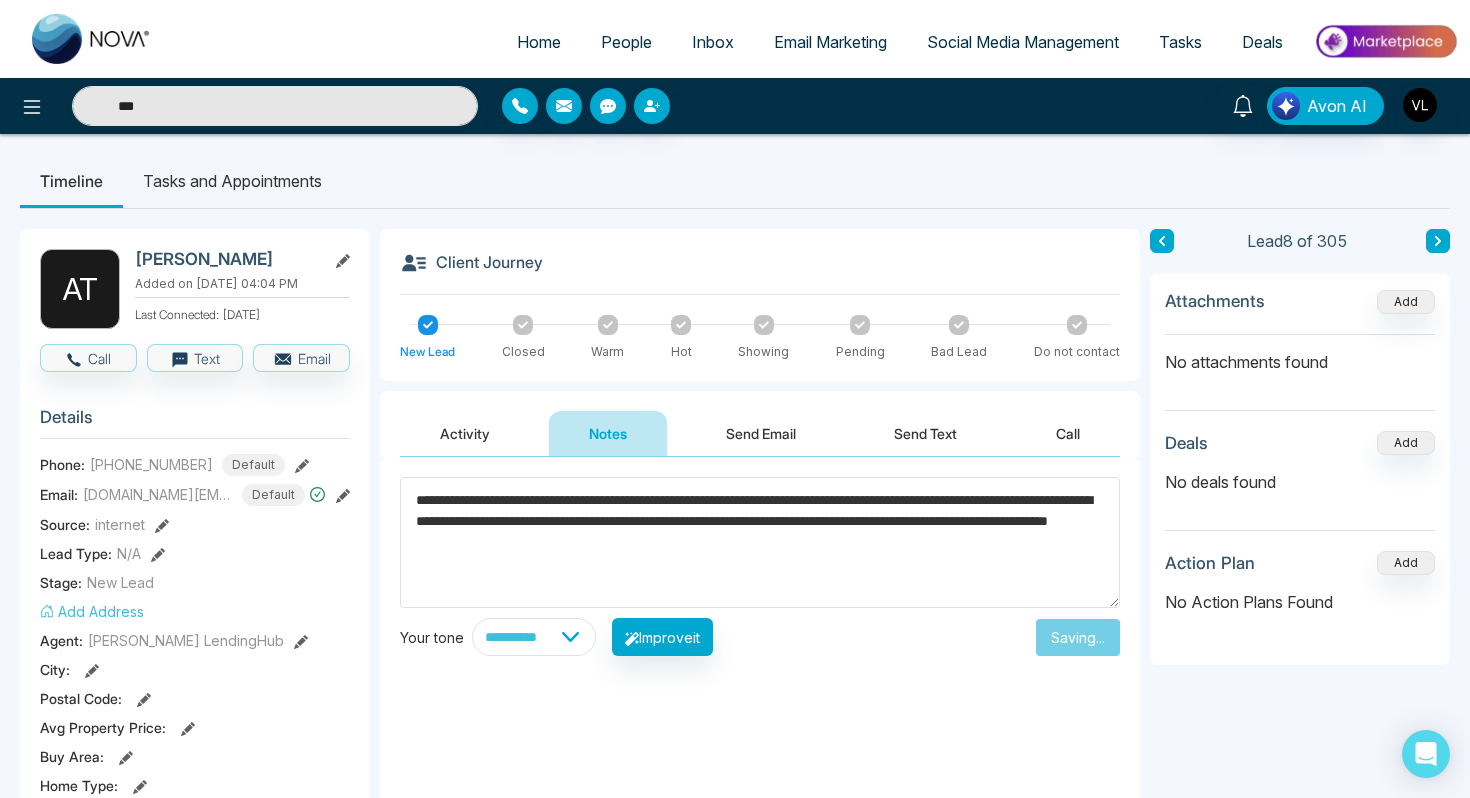 type 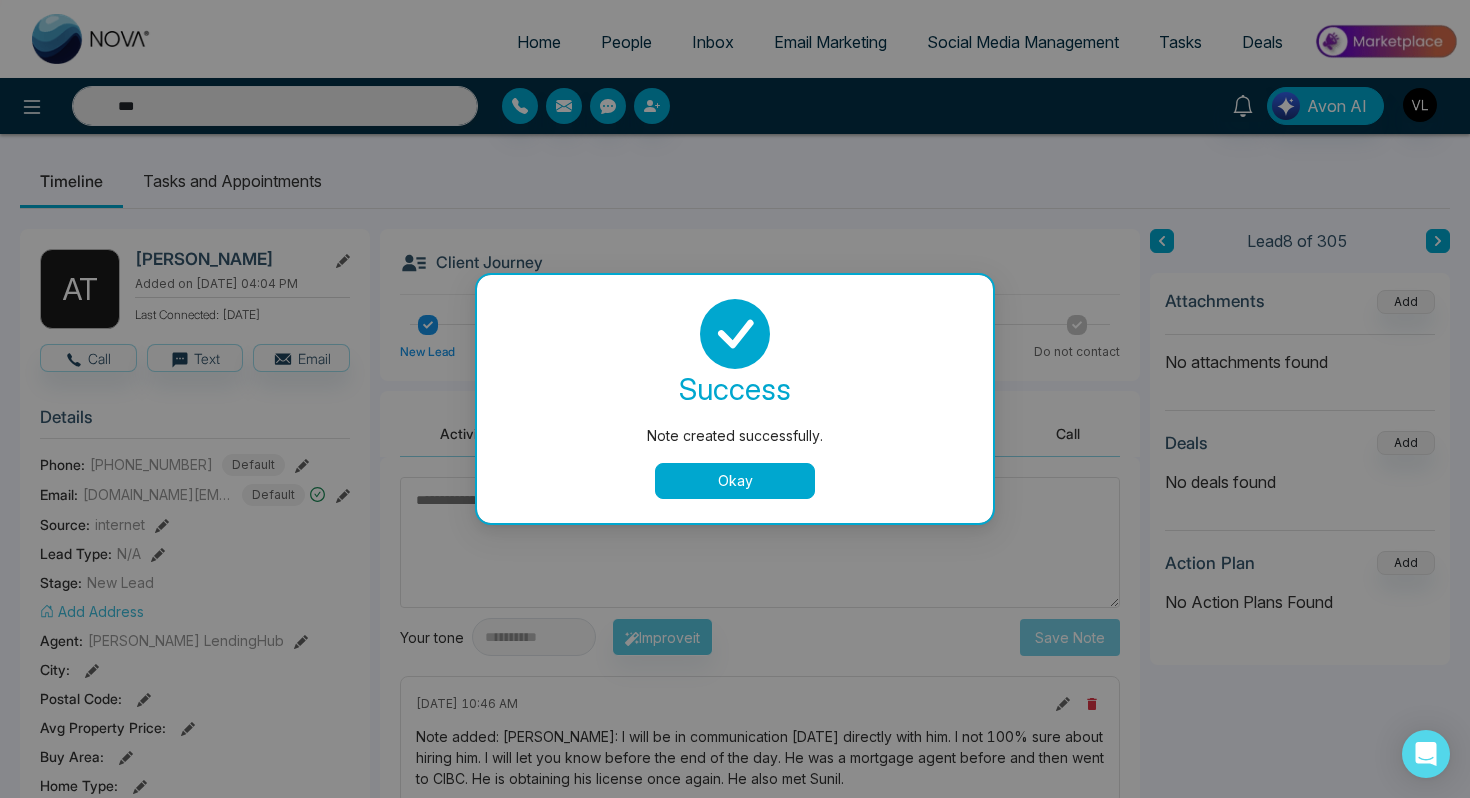 click on "Okay" at bounding box center (735, 481) 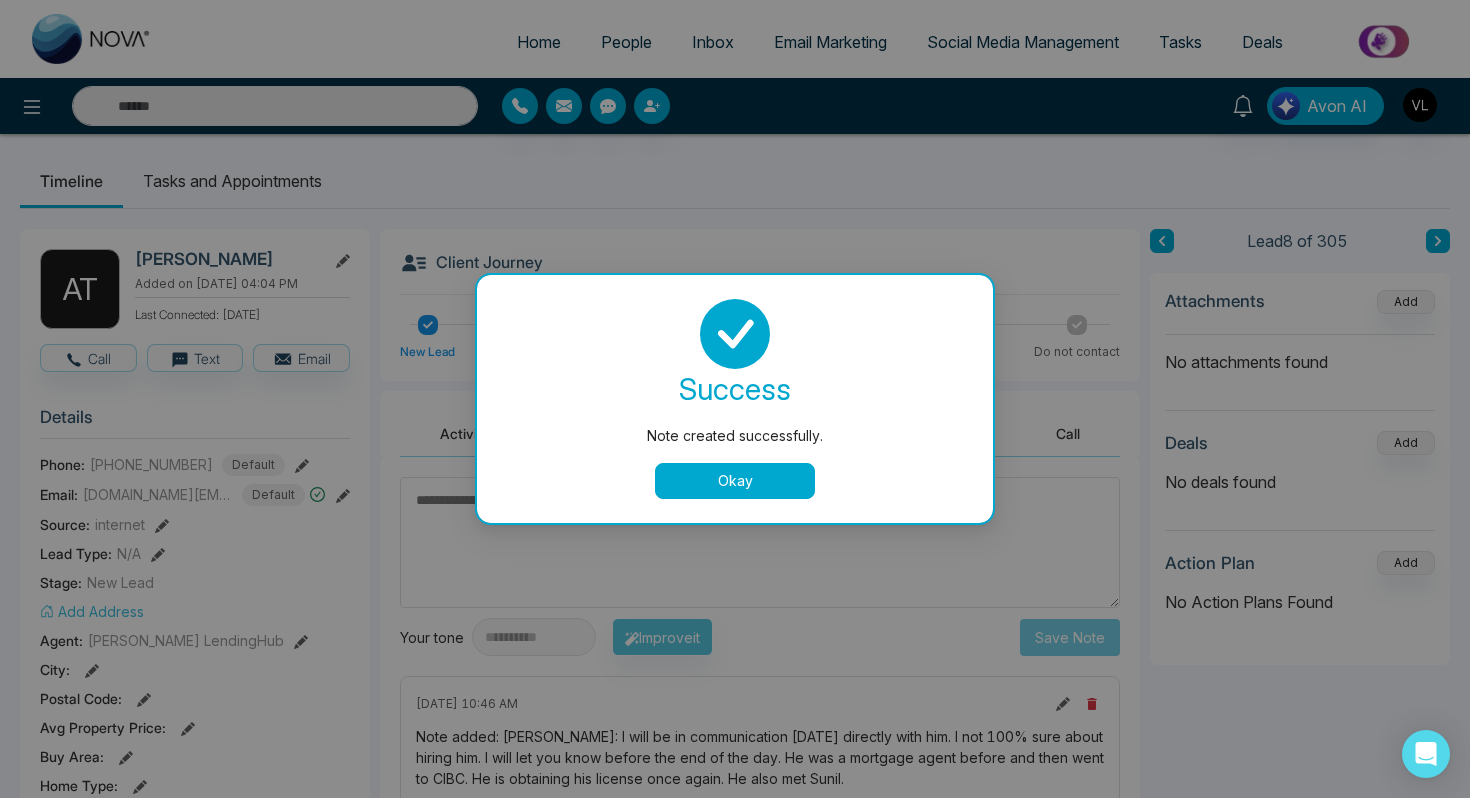type on "***" 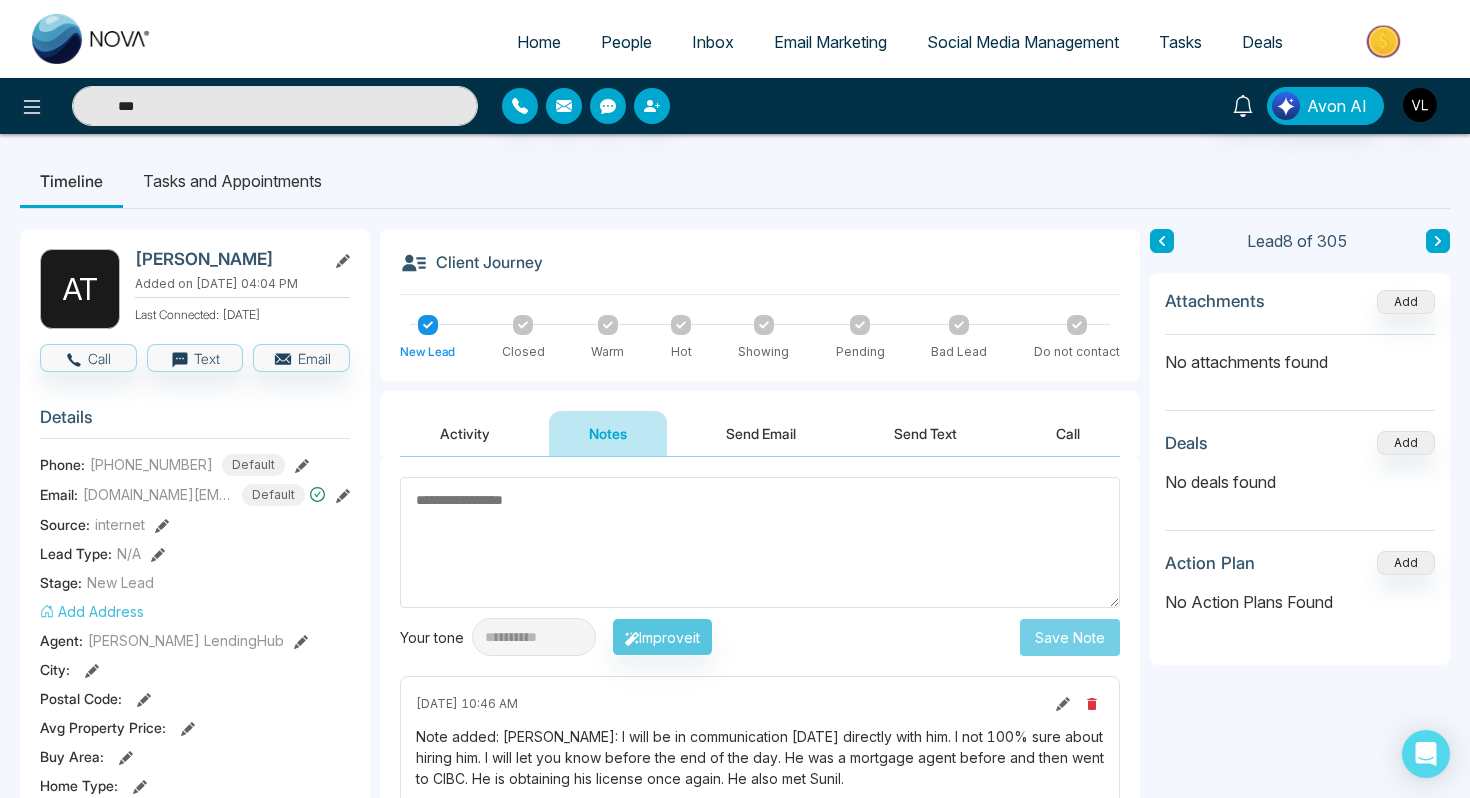 click on "People" at bounding box center (626, 42) 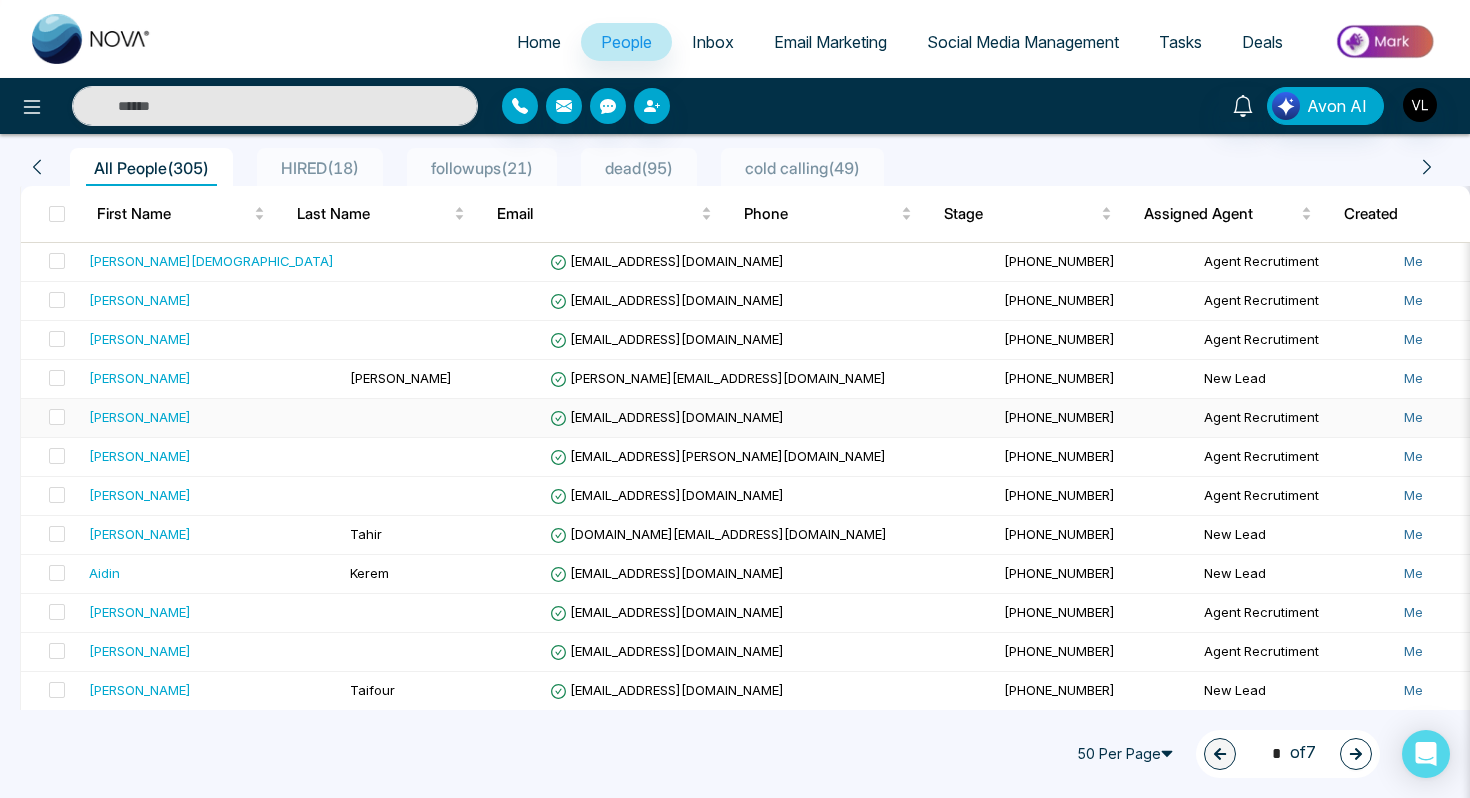 scroll, scrollTop: 162, scrollLeft: 0, axis: vertical 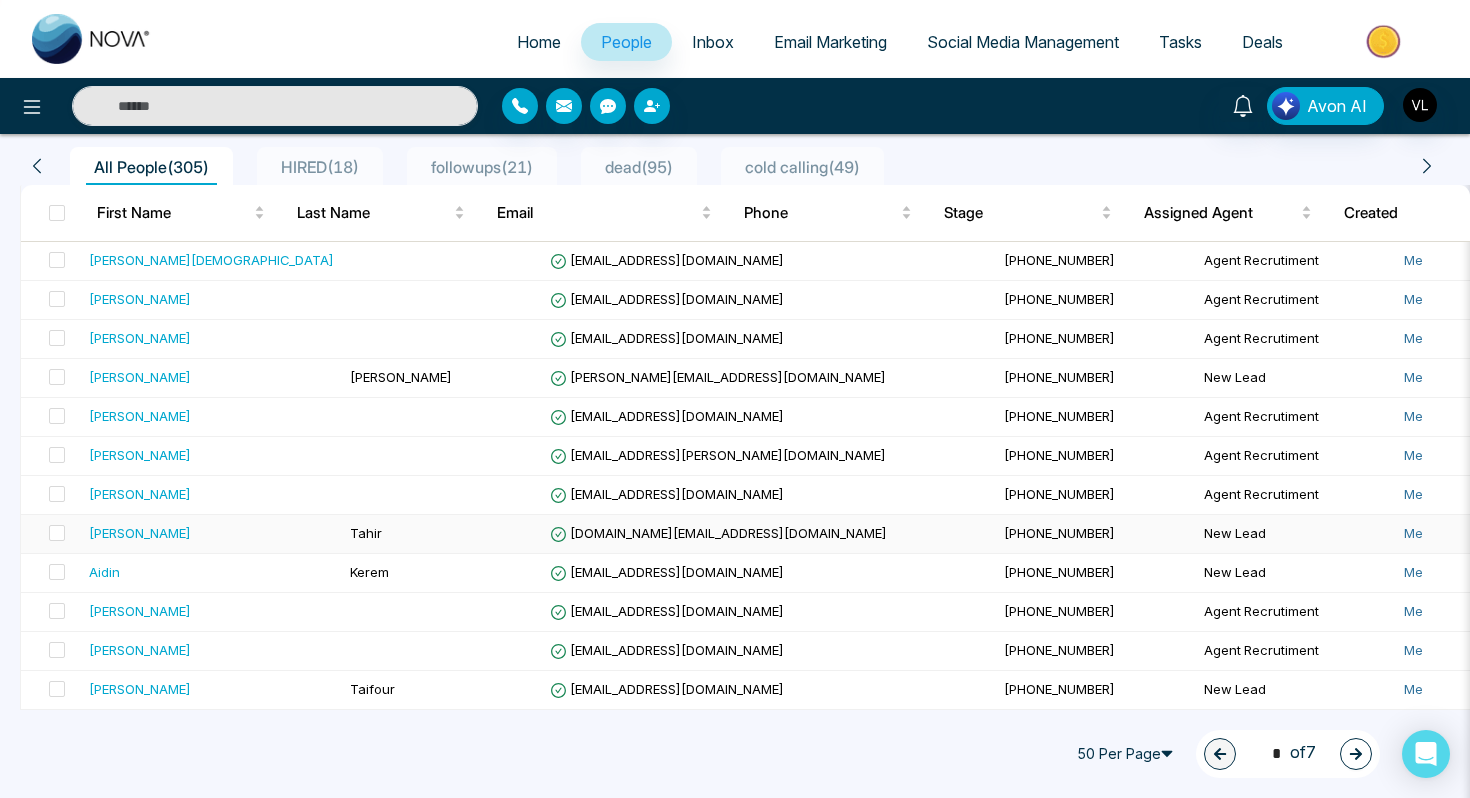 click on "[PERSON_NAME]" at bounding box center [211, 534] 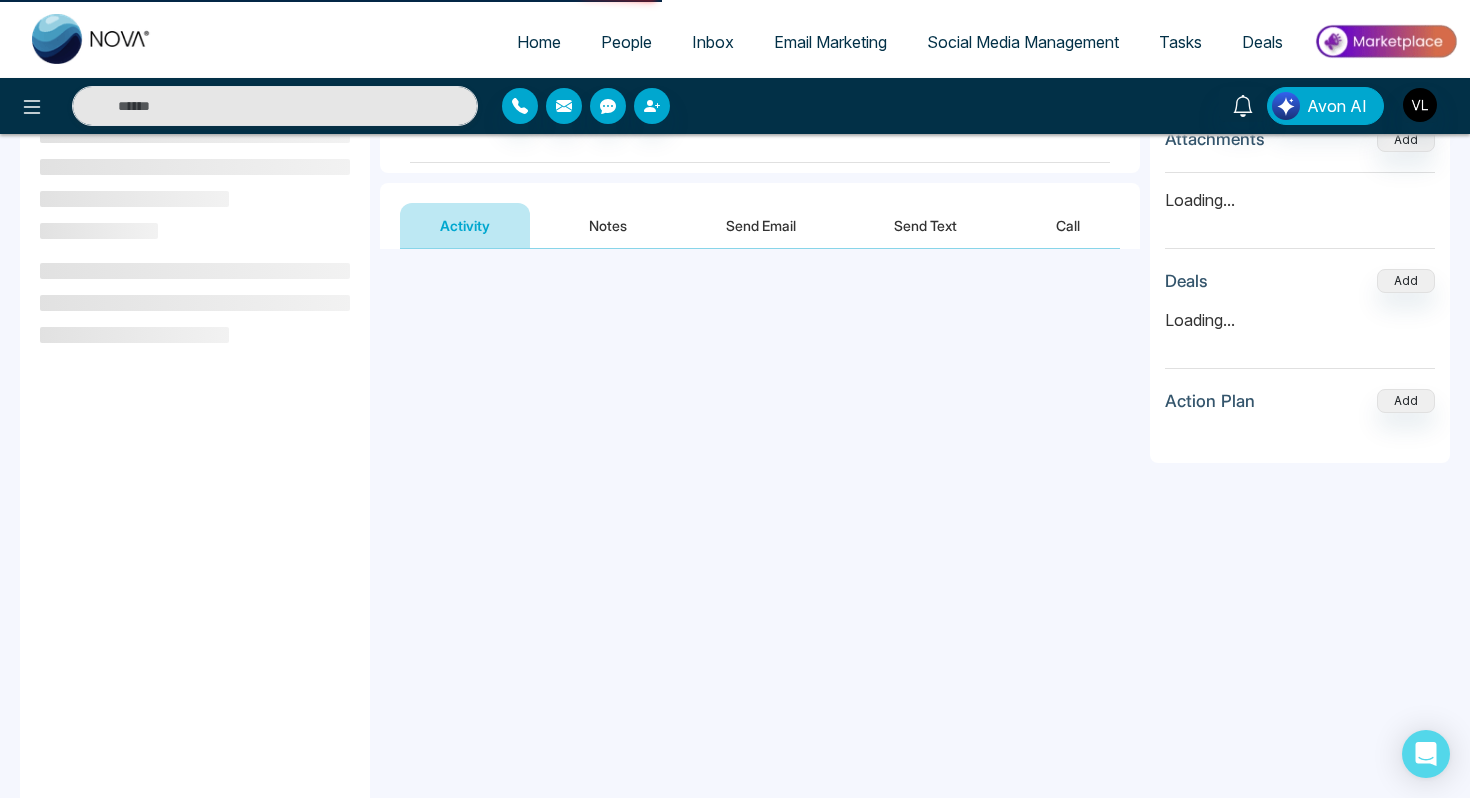 scroll, scrollTop: 0, scrollLeft: 0, axis: both 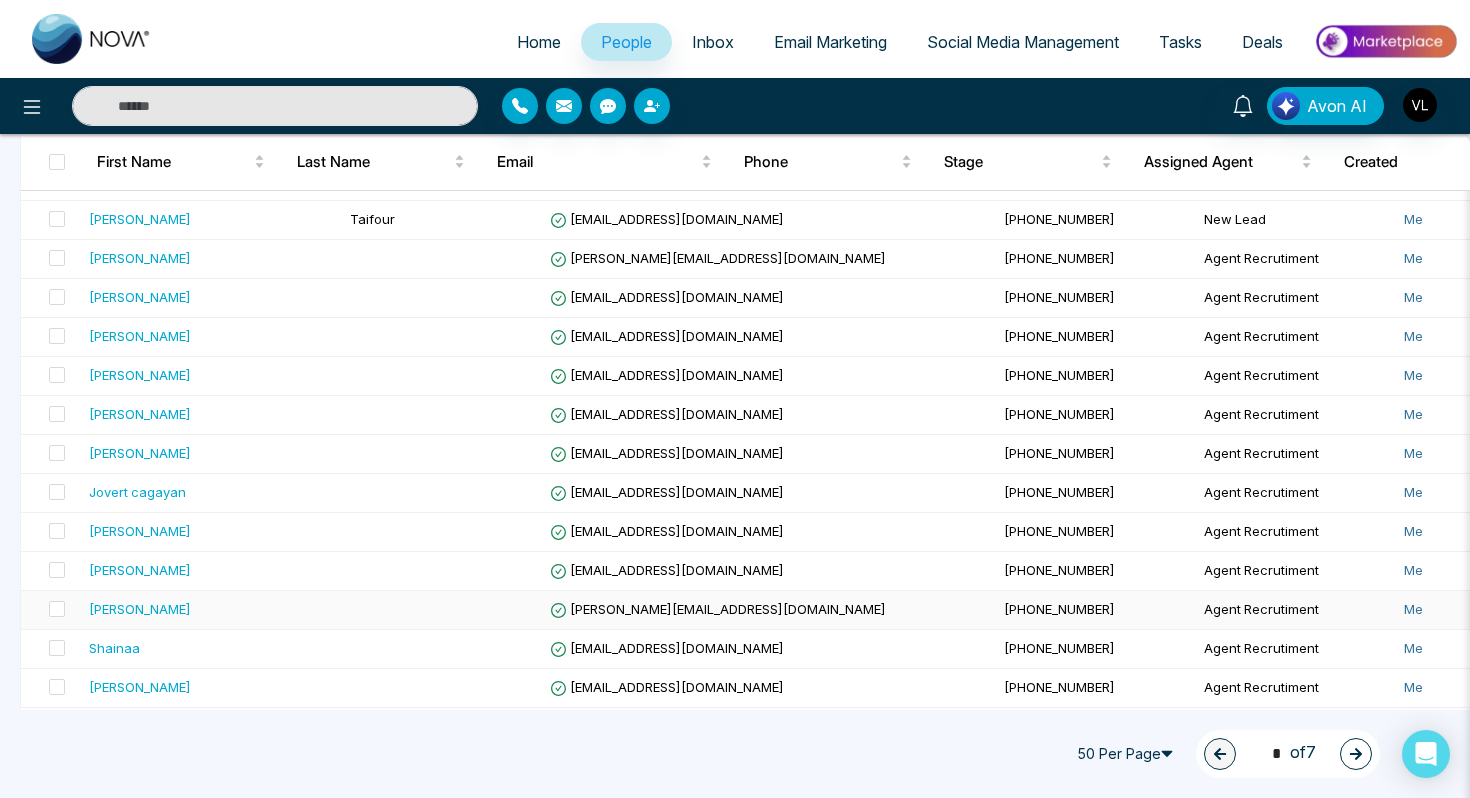 click on "[PERSON_NAME]" at bounding box center (211, 609) 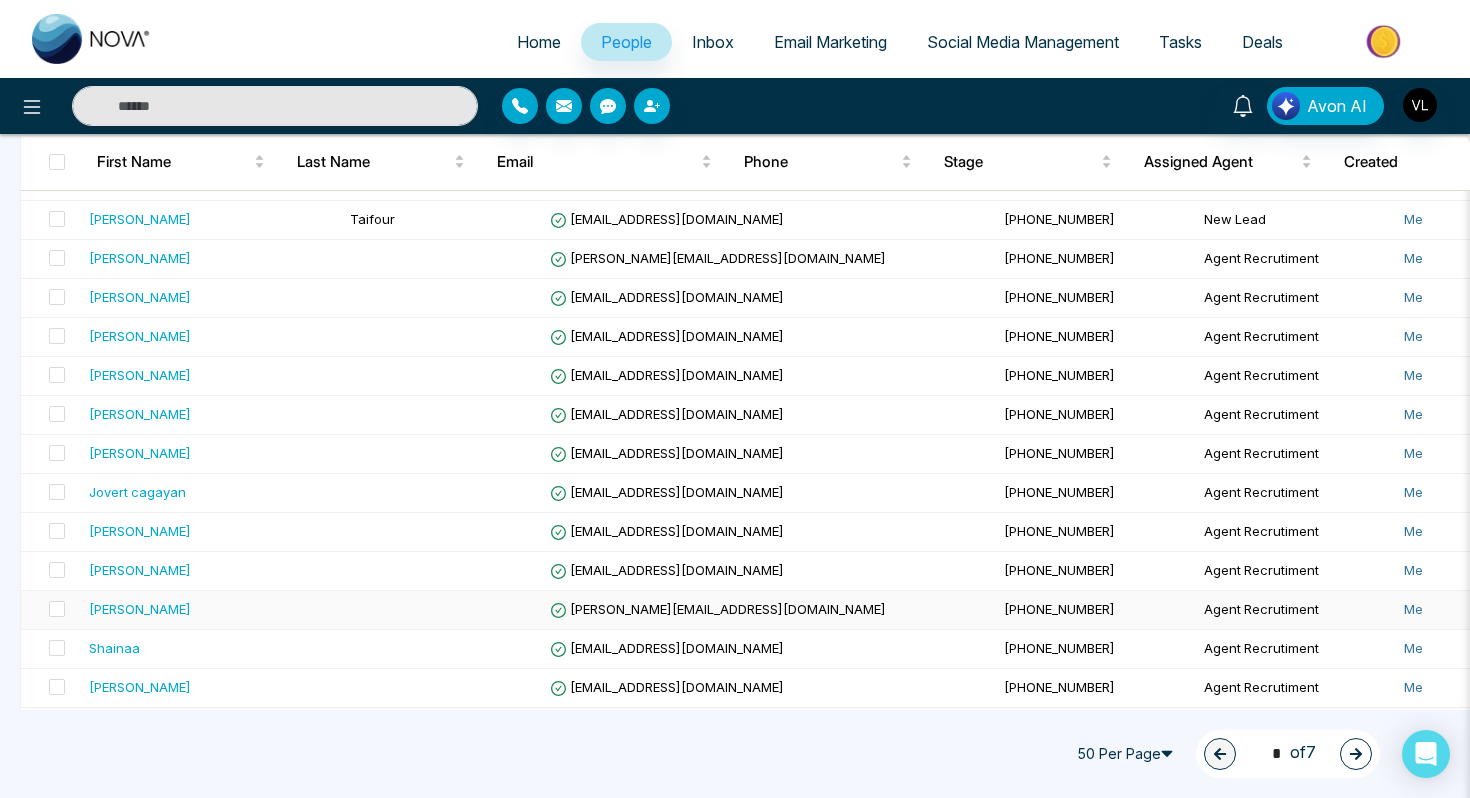 scroll, scrollTop: 0, scrollLeft: 0, axis: both 